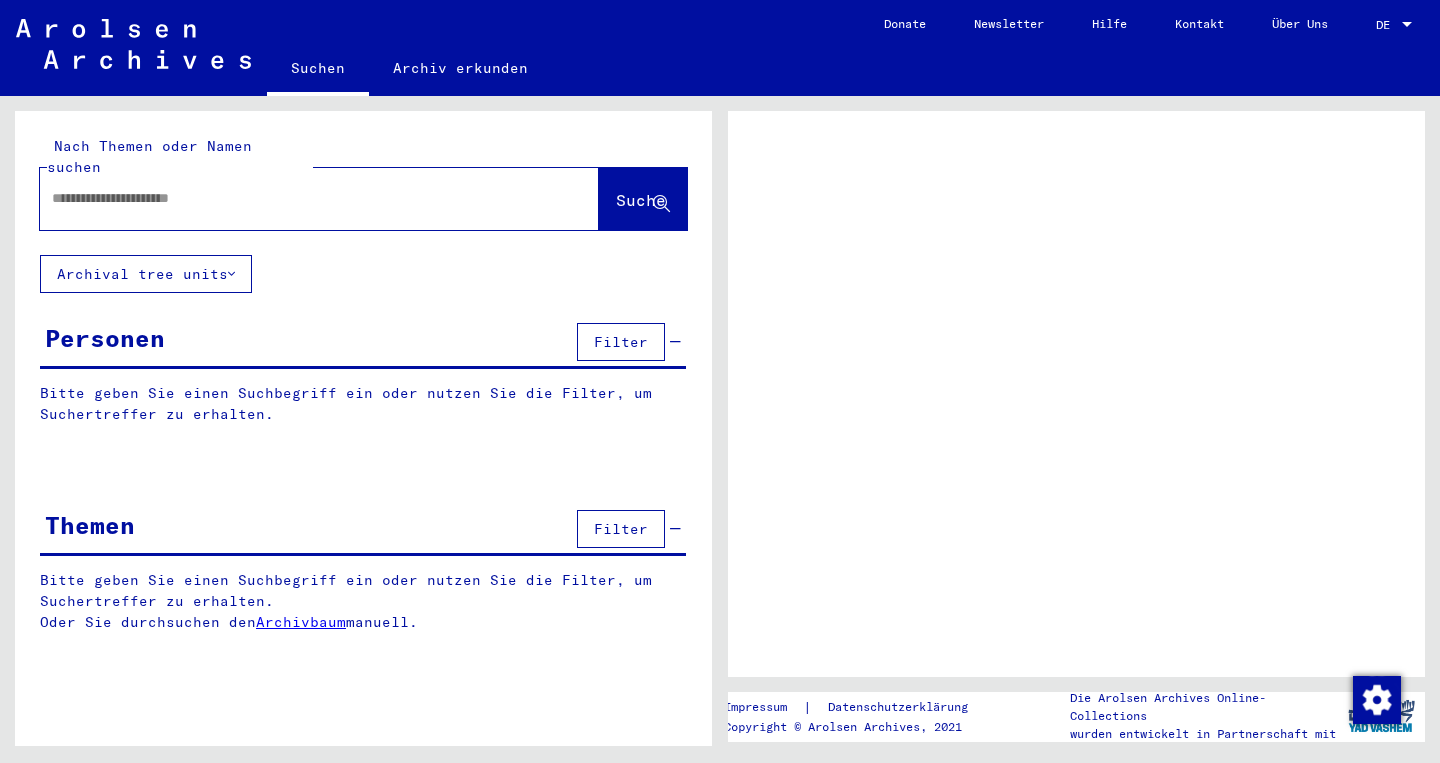 scroll, scrollTop: 0, scrollLeft: 0, axis: both 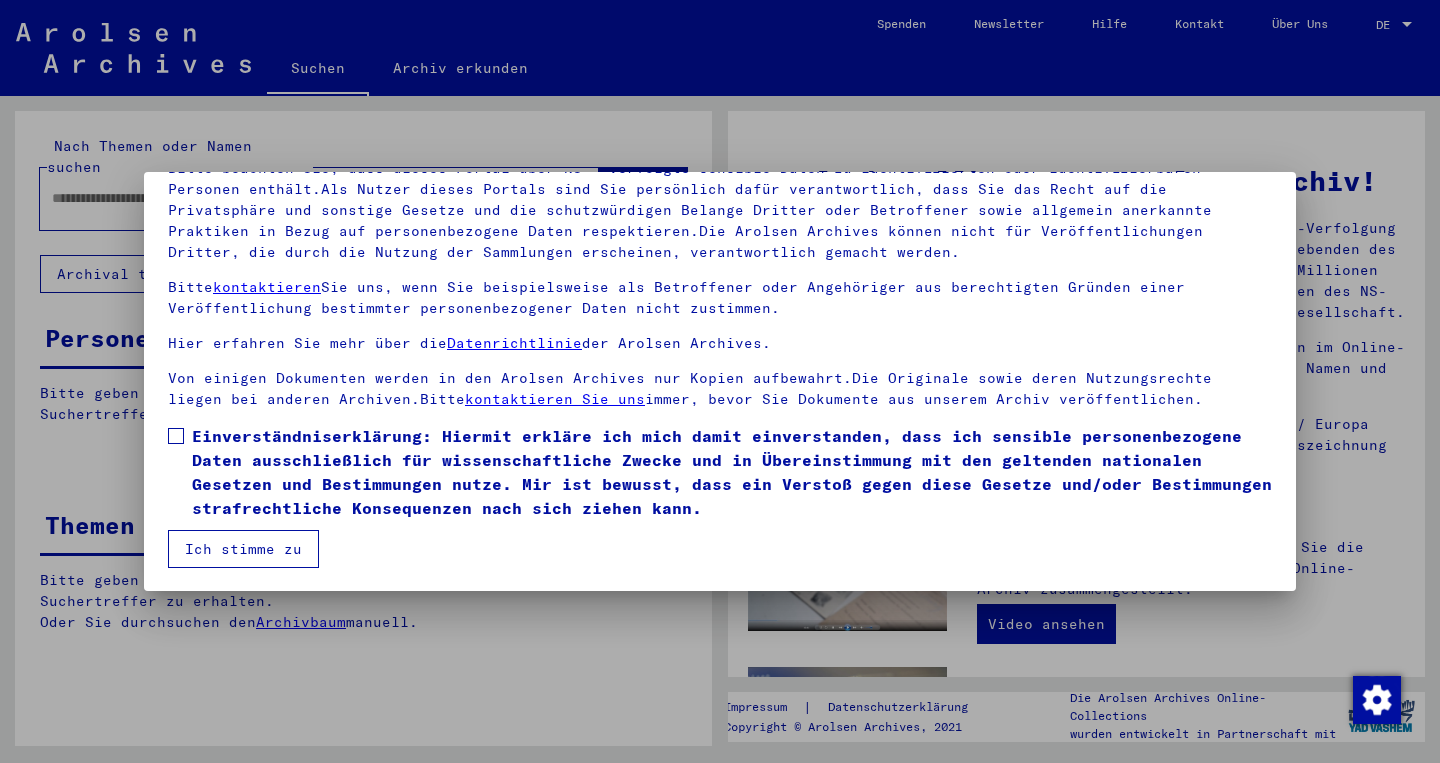 click at bounding box center [176, 436] 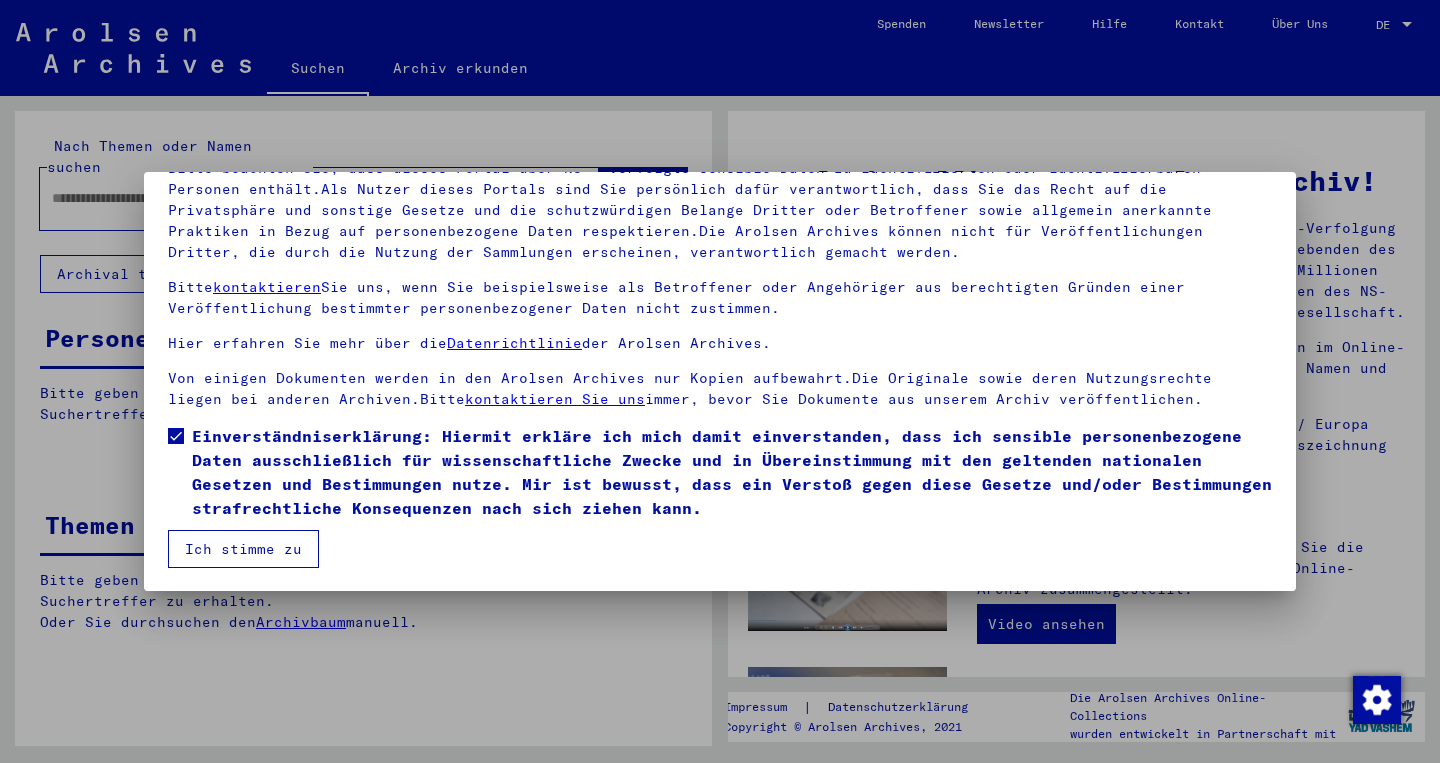 click on "Ich stimme zu" at bounding box center [243, 549] 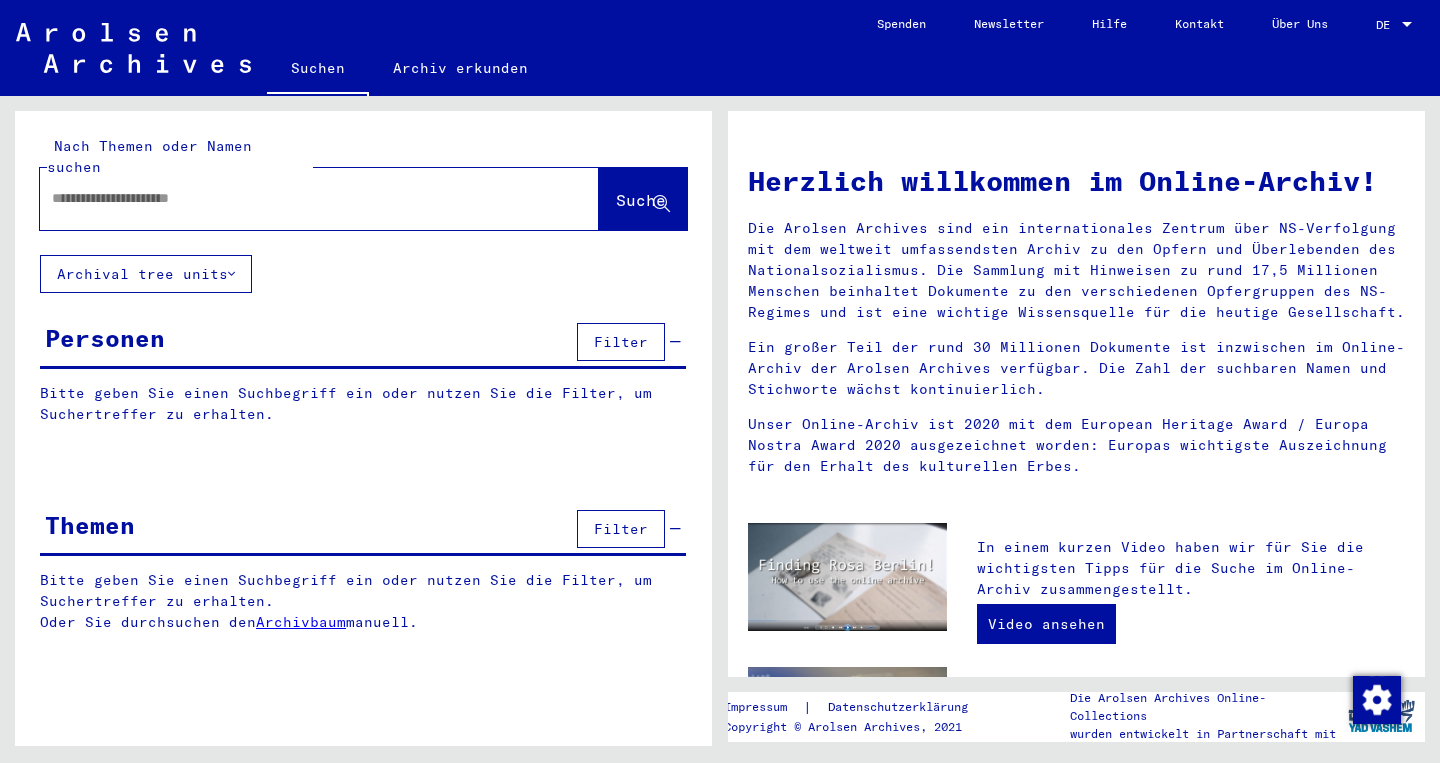 click at bounding box center [295, 198] 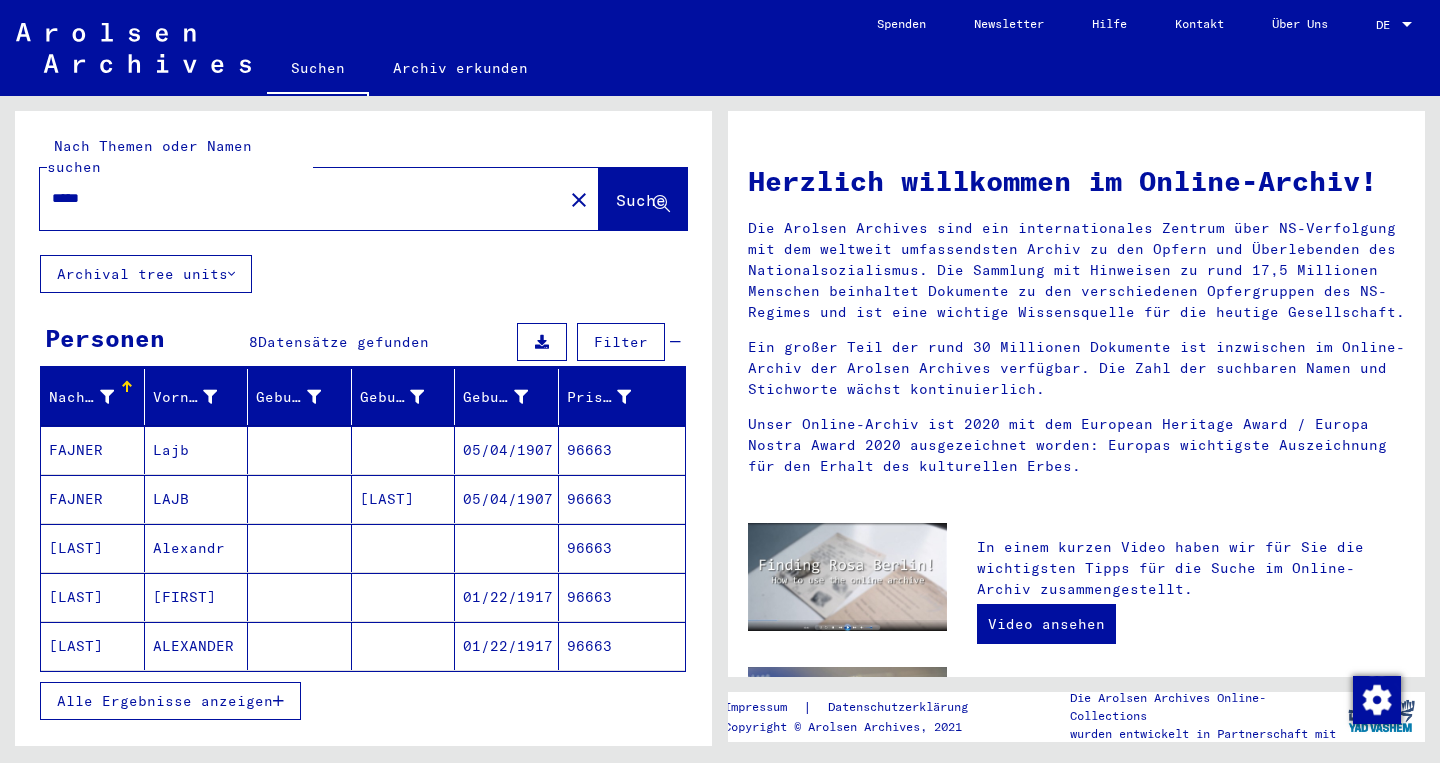 click on "Alle Ergebnisse anzeigen" at bounding box center (165, 701) 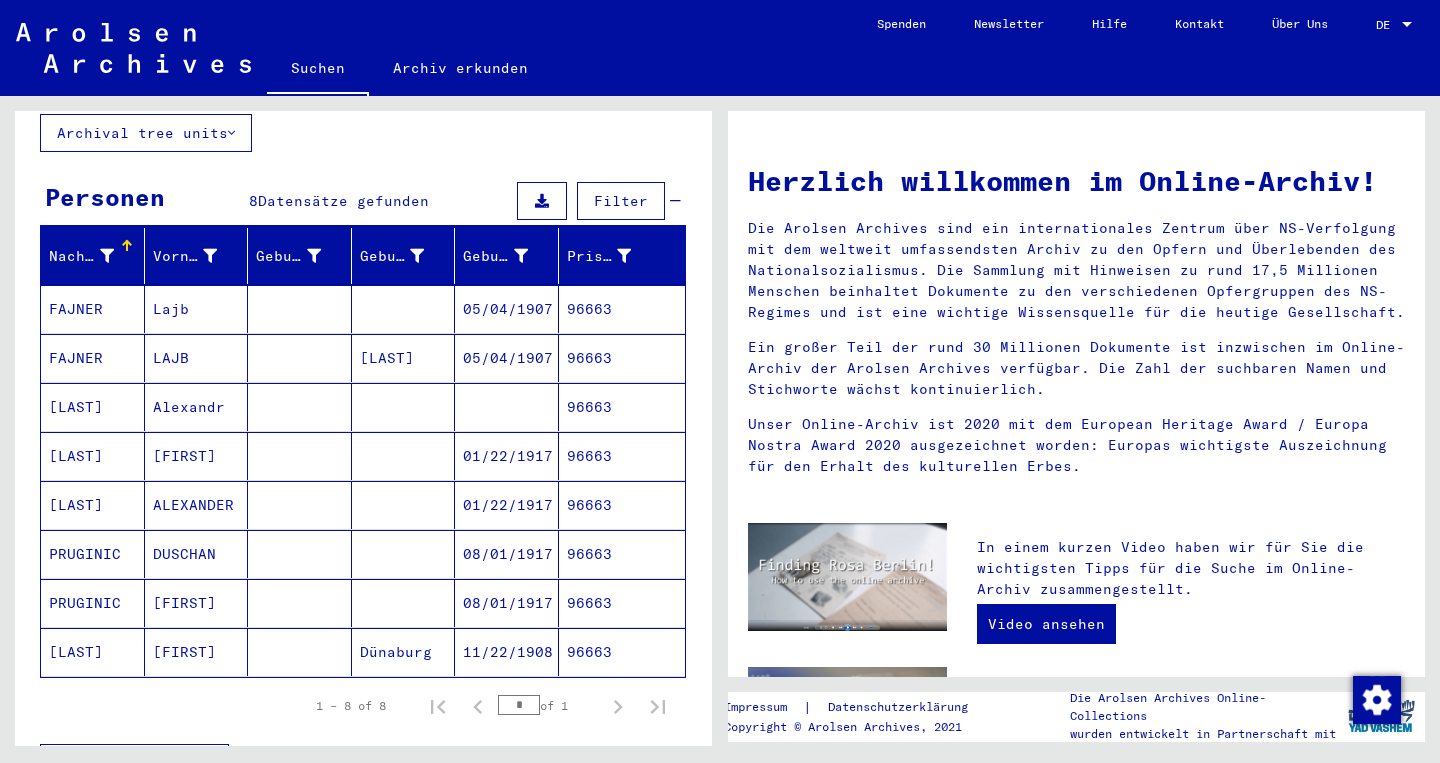 scroll, scrollTop: 144, scrollLeft: 0, axis: vertical 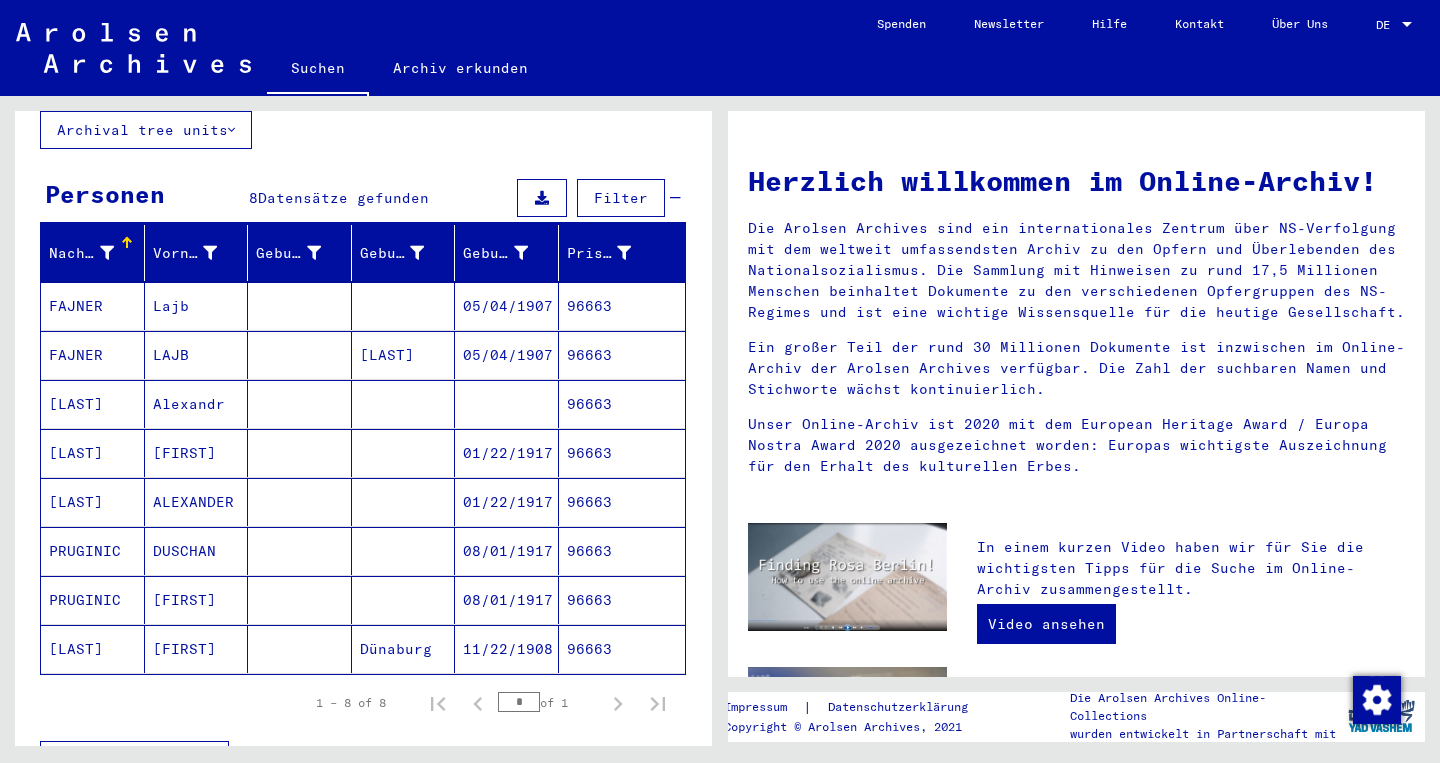 click on "[LAST]" at bounding box center (93, 551) 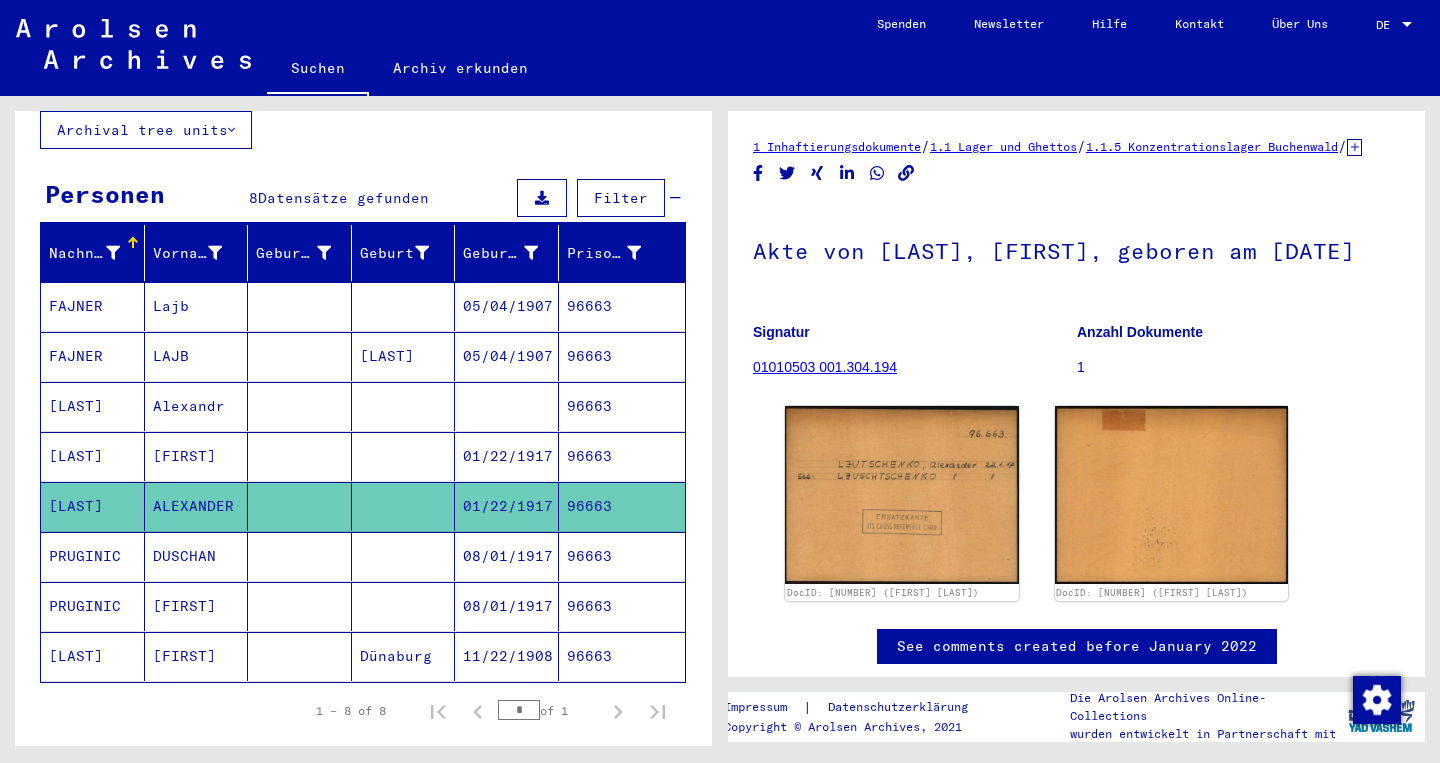 click on "[LAST]" at bounding box center [93, 506] 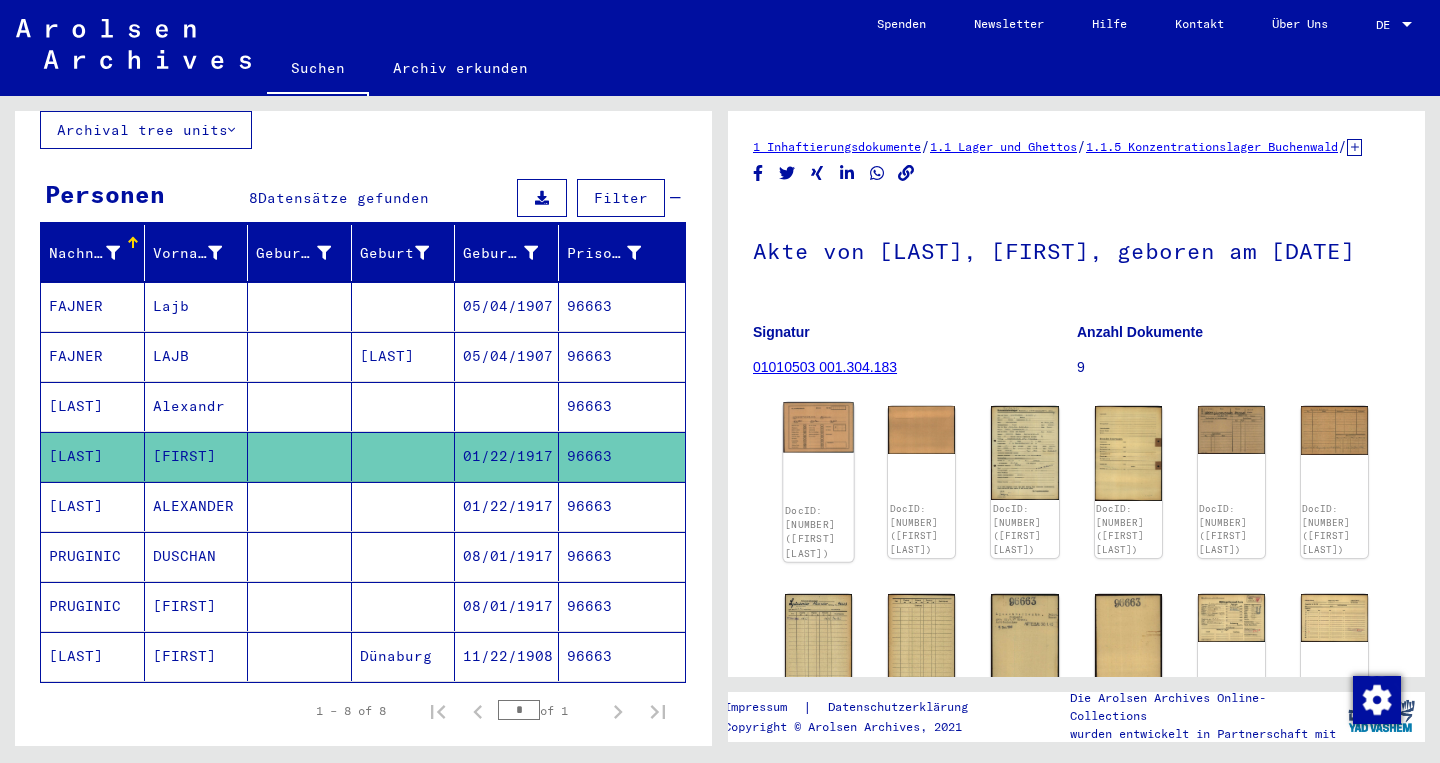 click 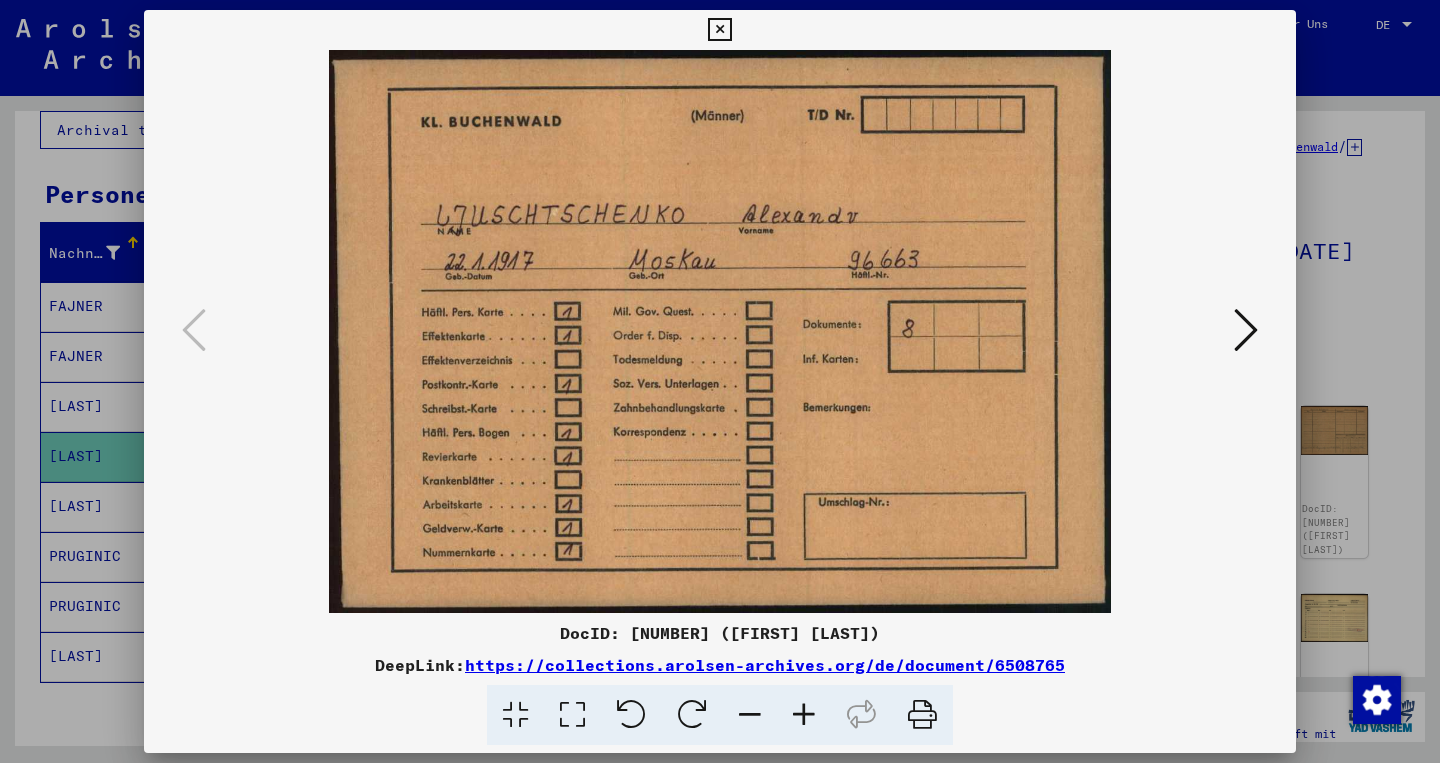 click at bounding box center [1246, 330] 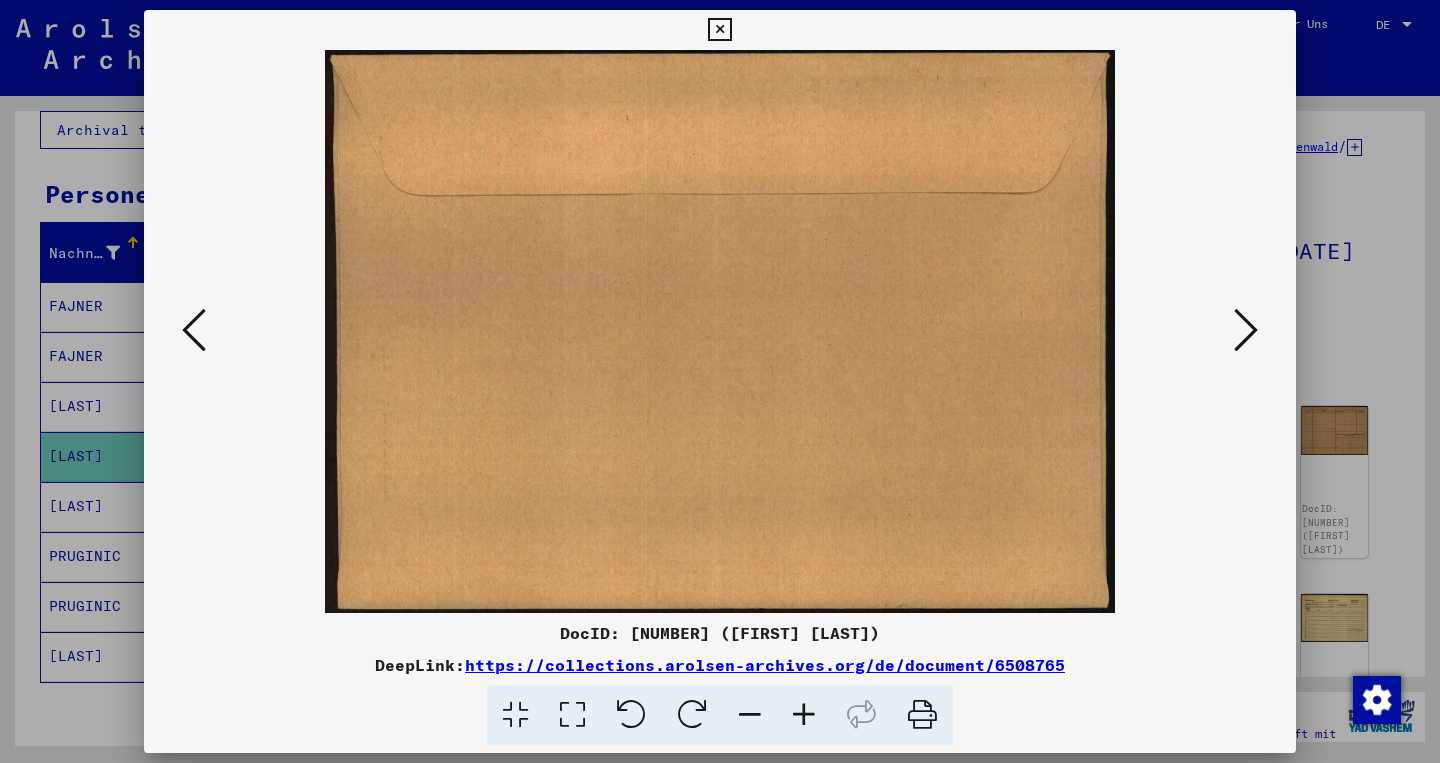 click at bounding box center (1246, 330) 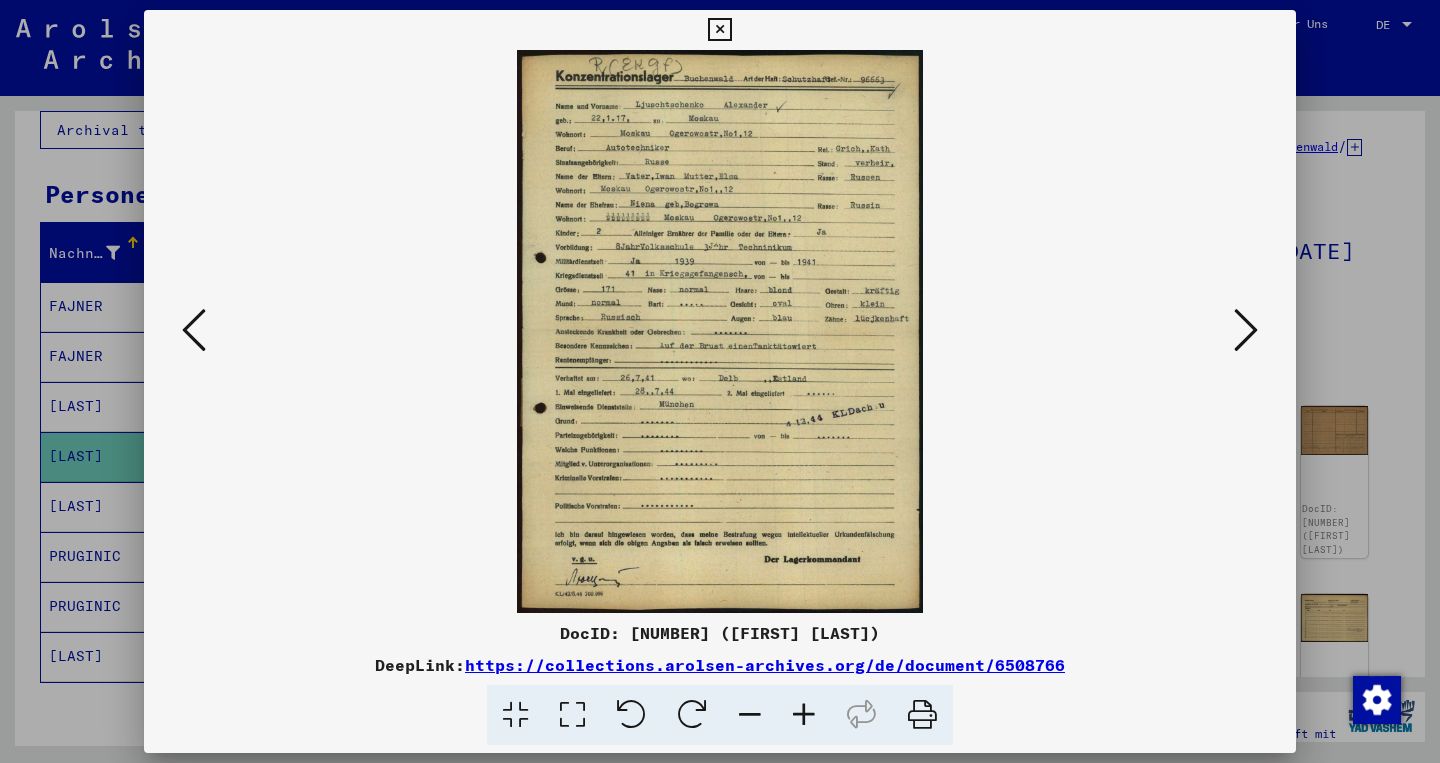 click at bounding box center (1246, 330) 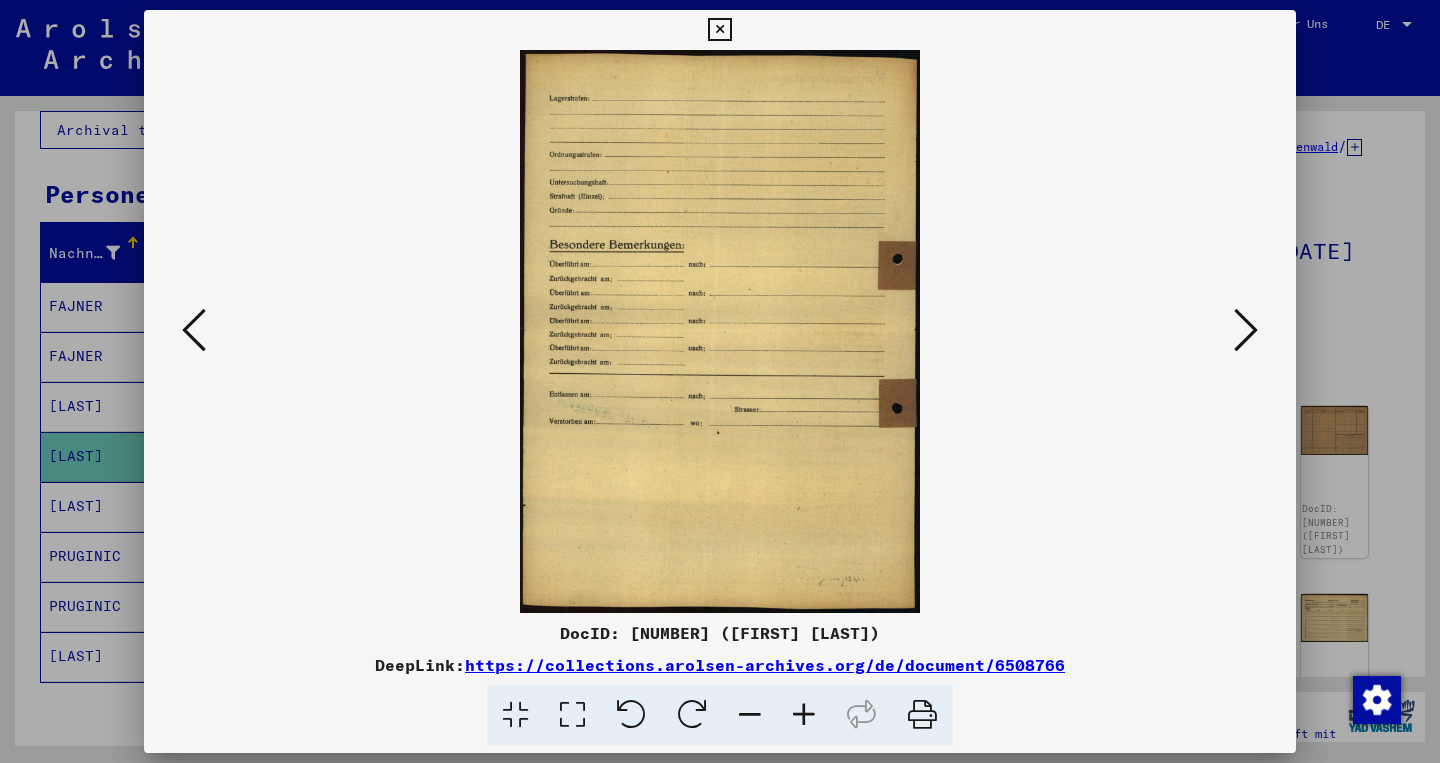 click at bounding box center [1246, 330] 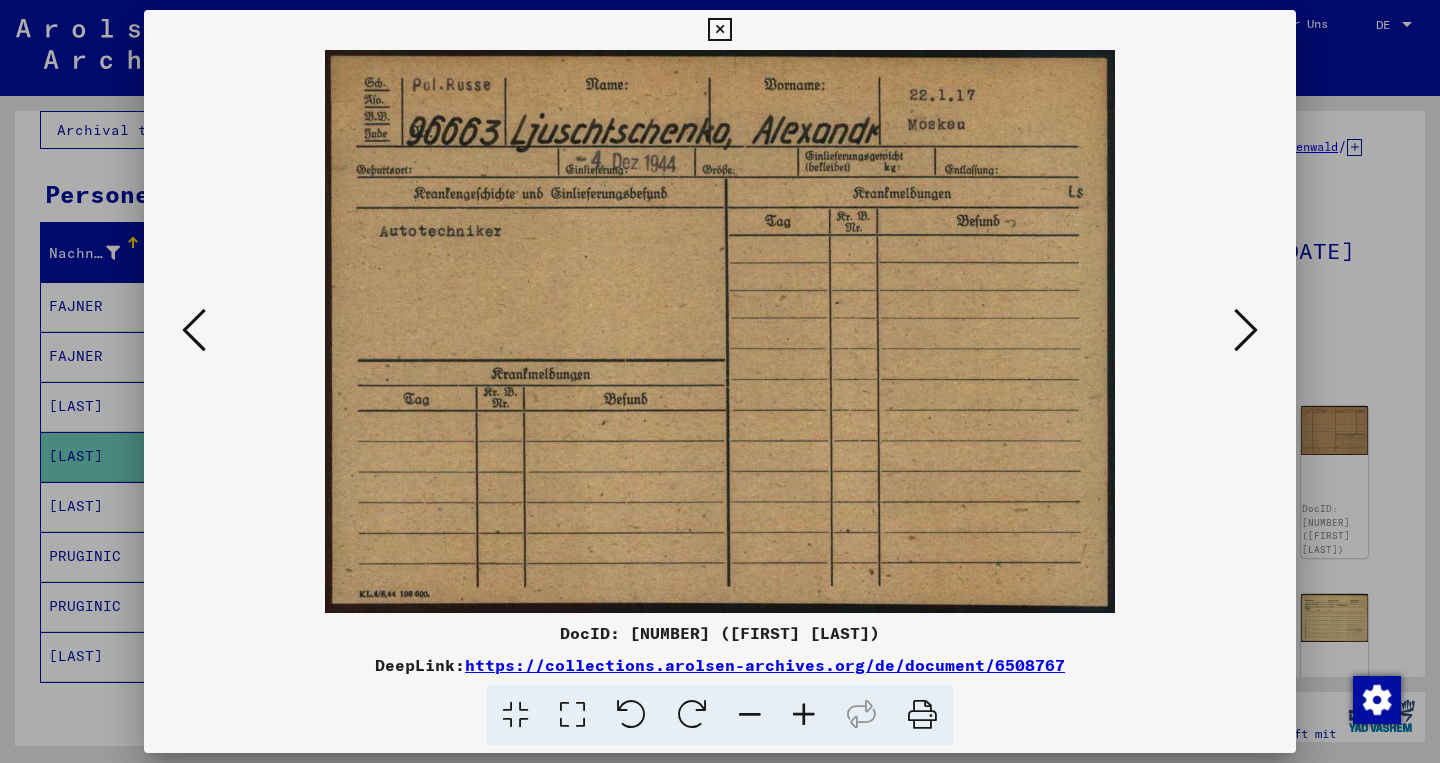 click at bounding box center (719, 30) 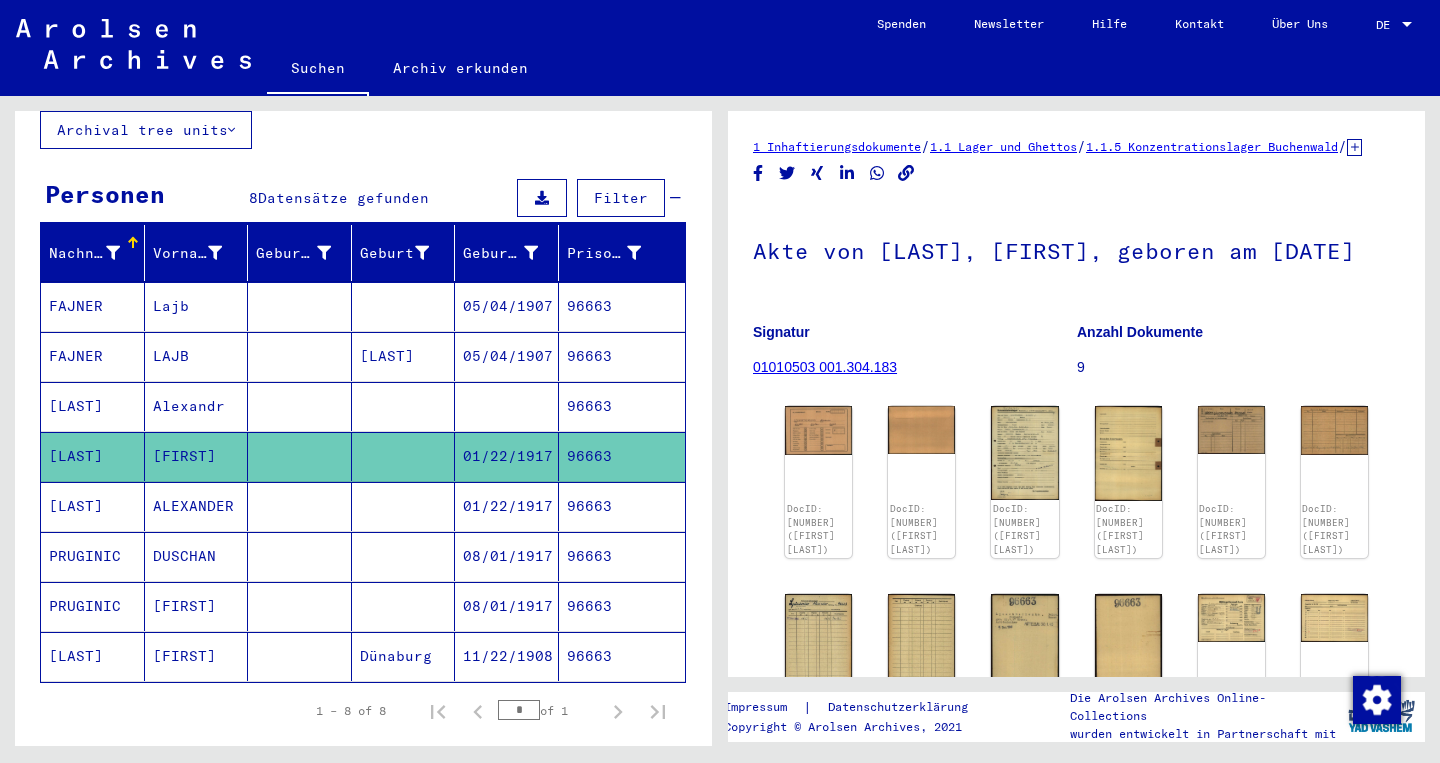 scroll, scrollTop: 0, scrollLeft: 0, axis: both 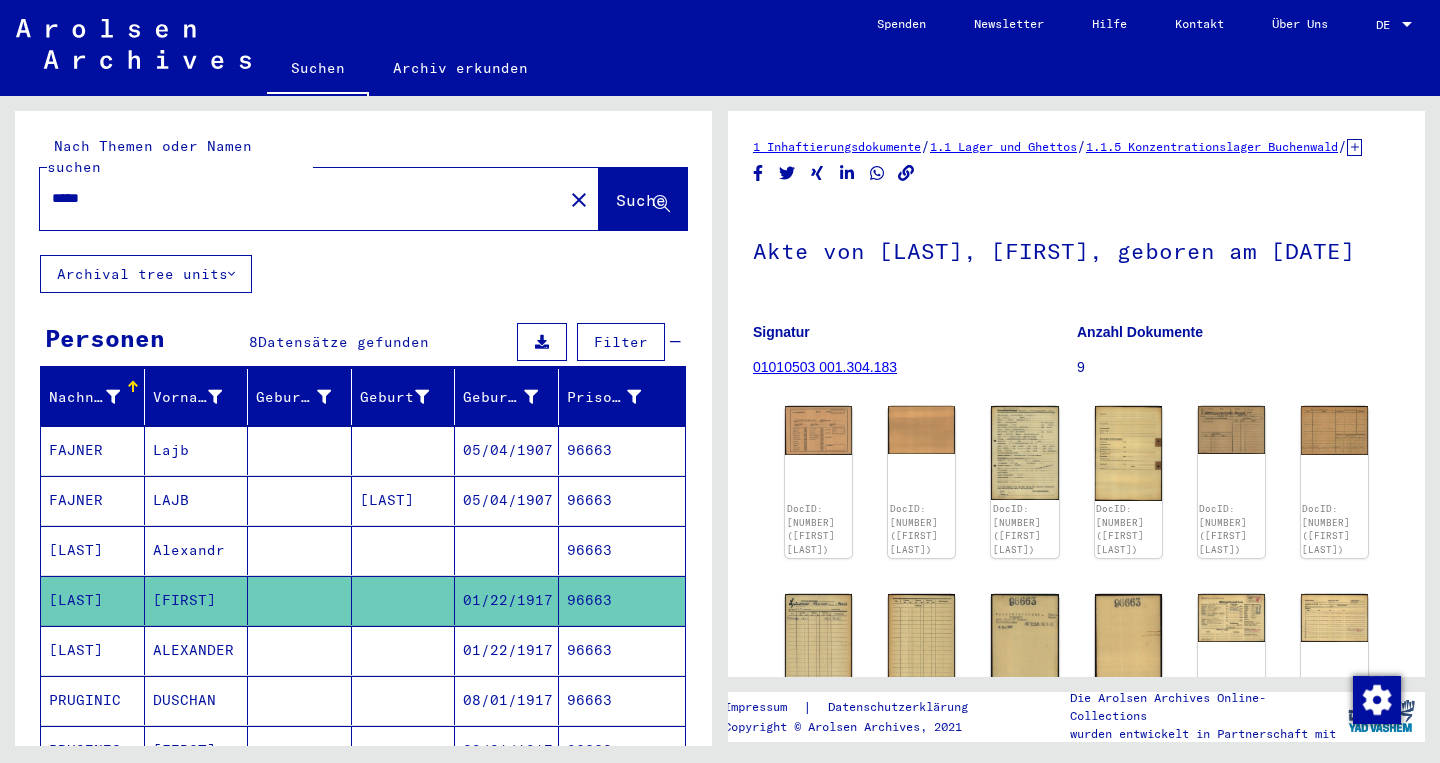 click on "*****" 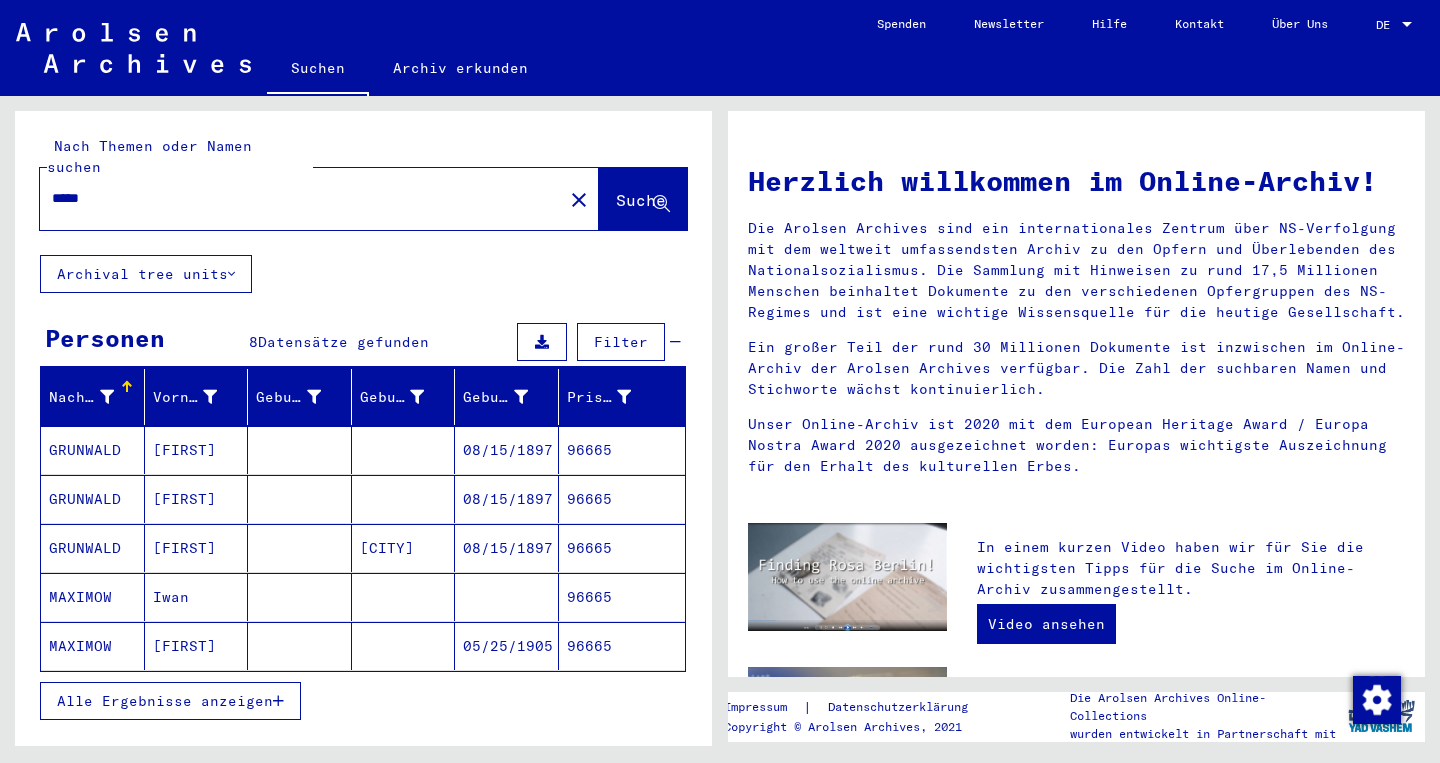 click on "Alle Ergebnisse anzeigen" at bounding box center (165, 701) 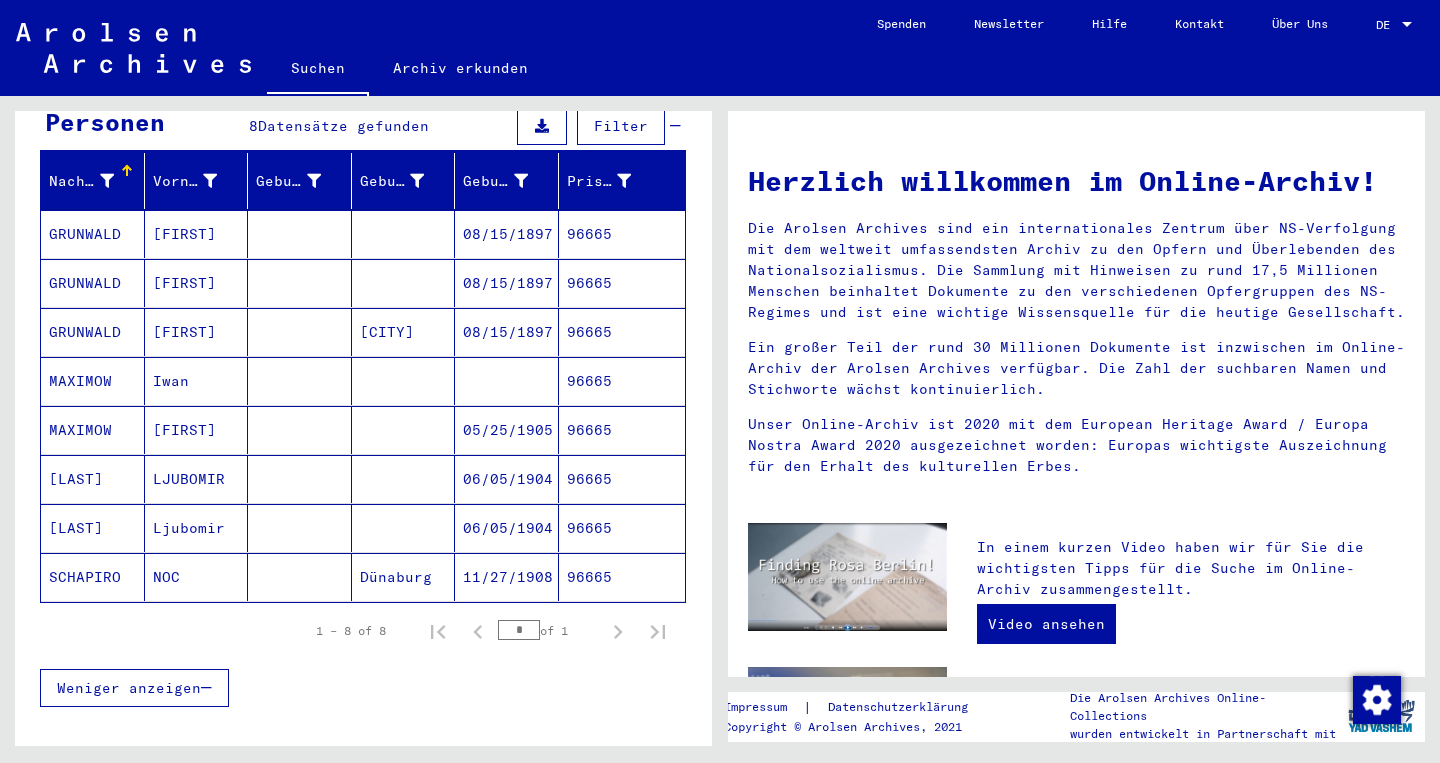 scroll, scrollTop: 0, scrollLeft: 0, axis: both 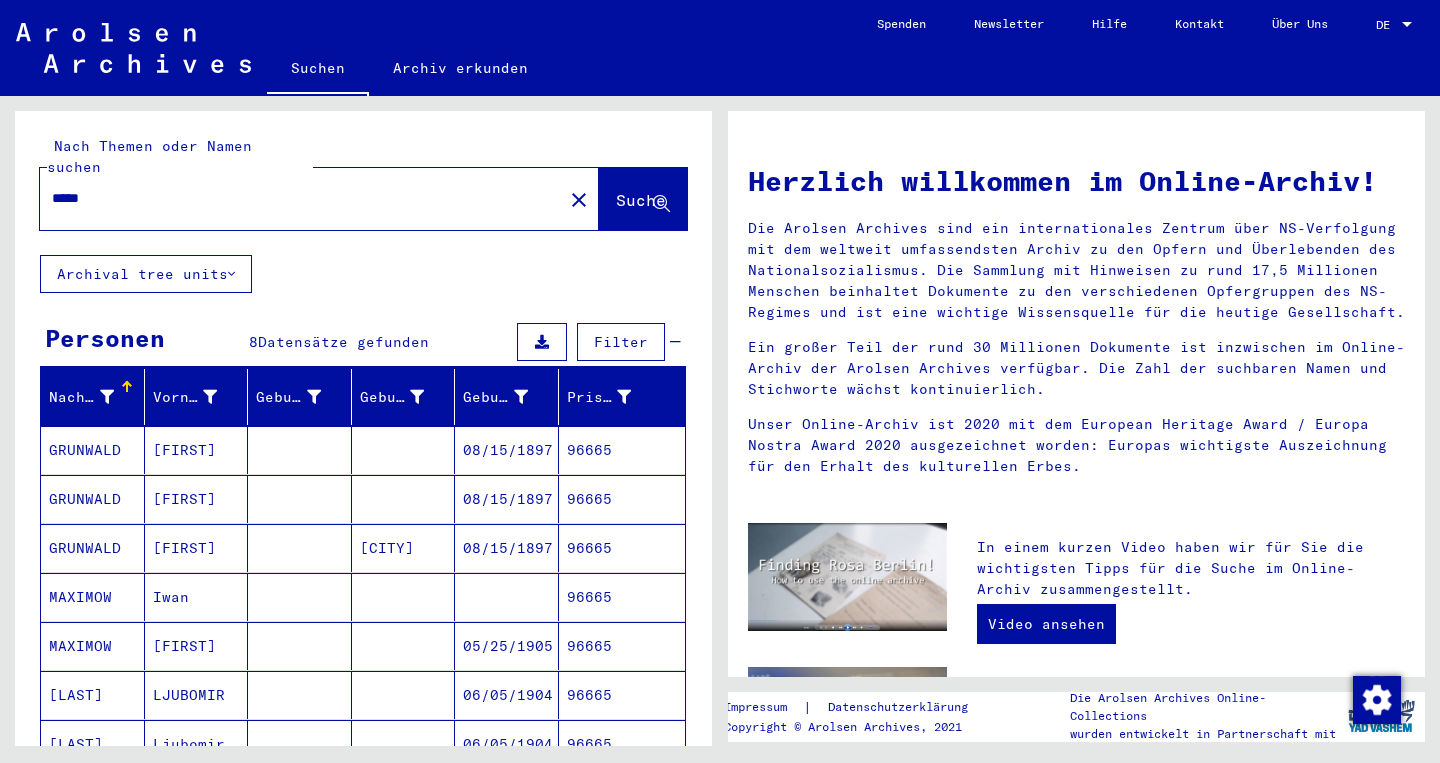 click on "*****" at bounding box center [295, 198] 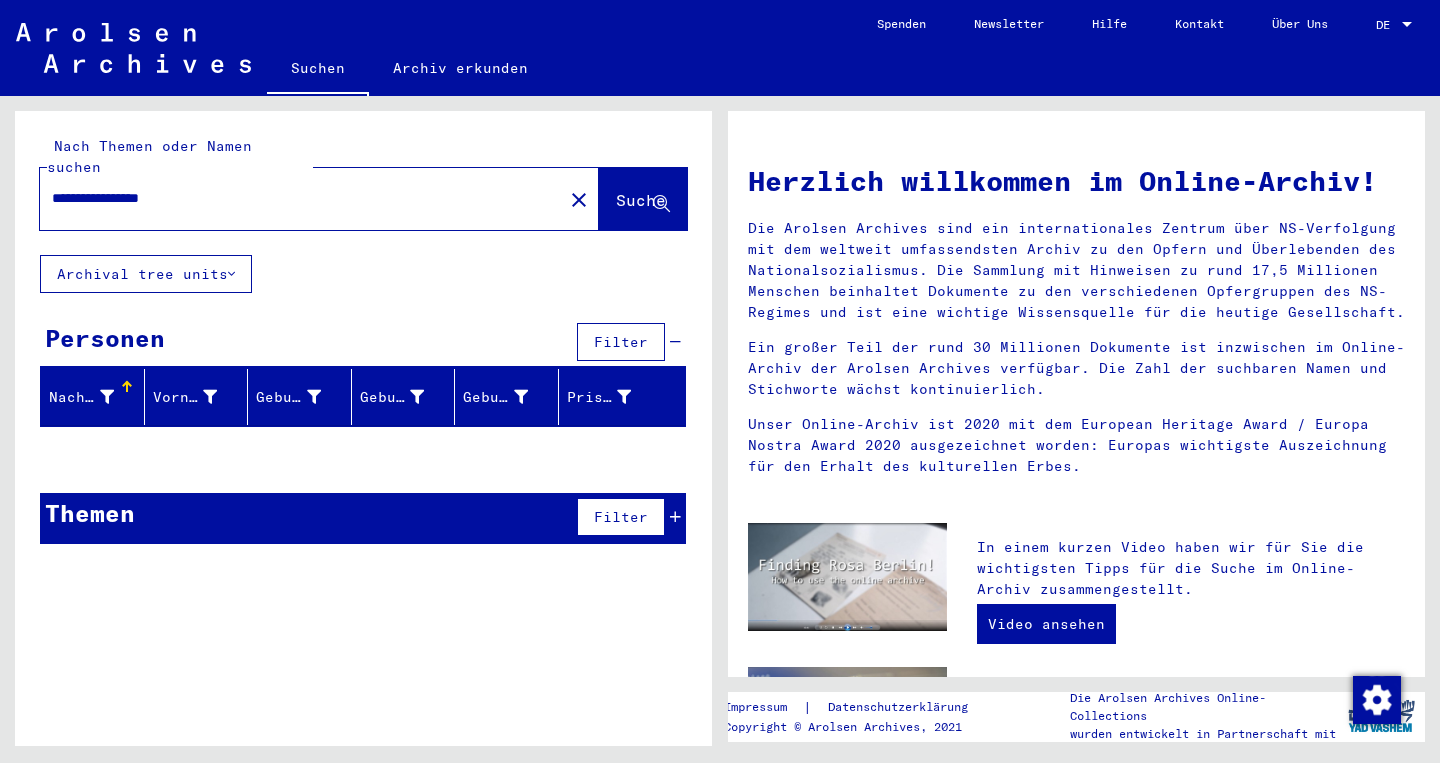 click on "Themen" at bounding box center [90, 513] 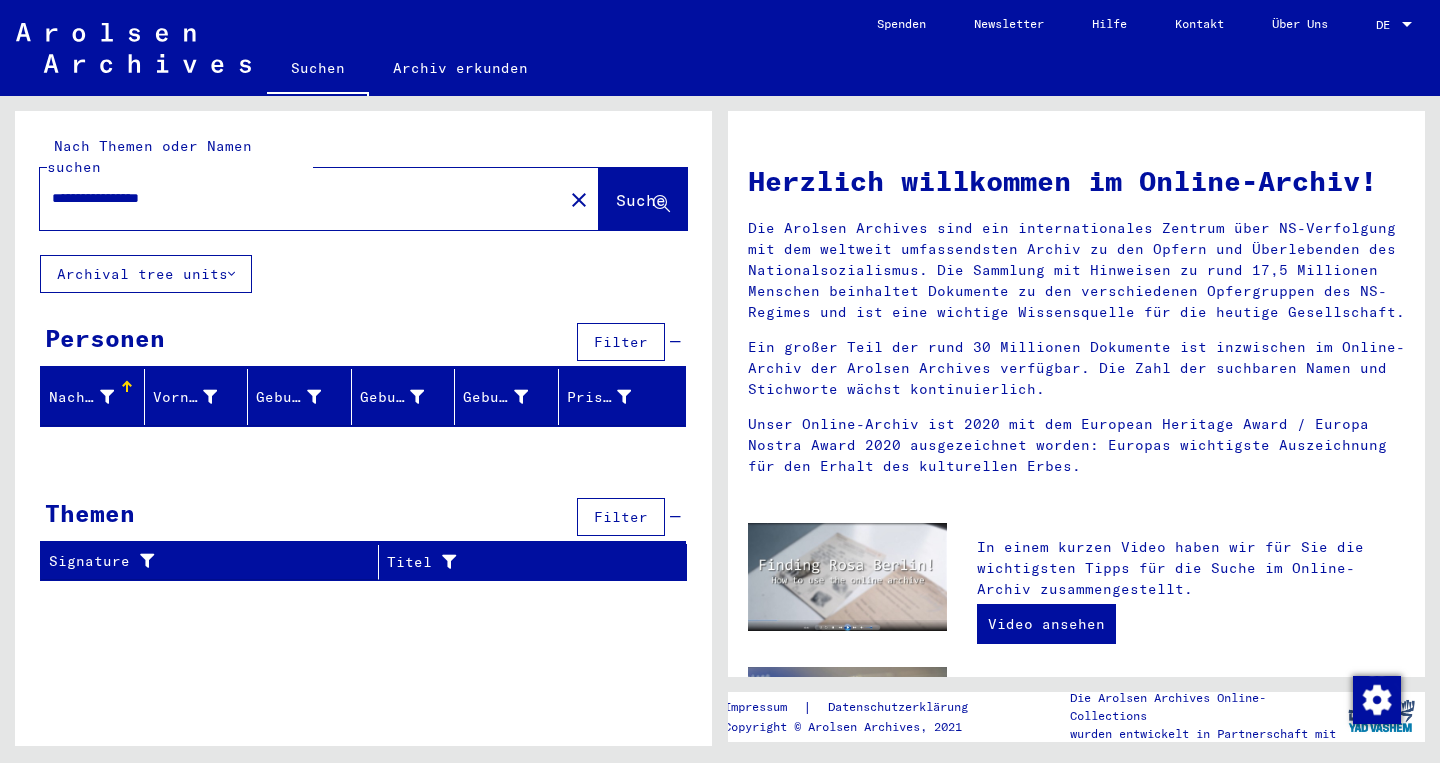click on "Themen" at bounding box center (90, 513) 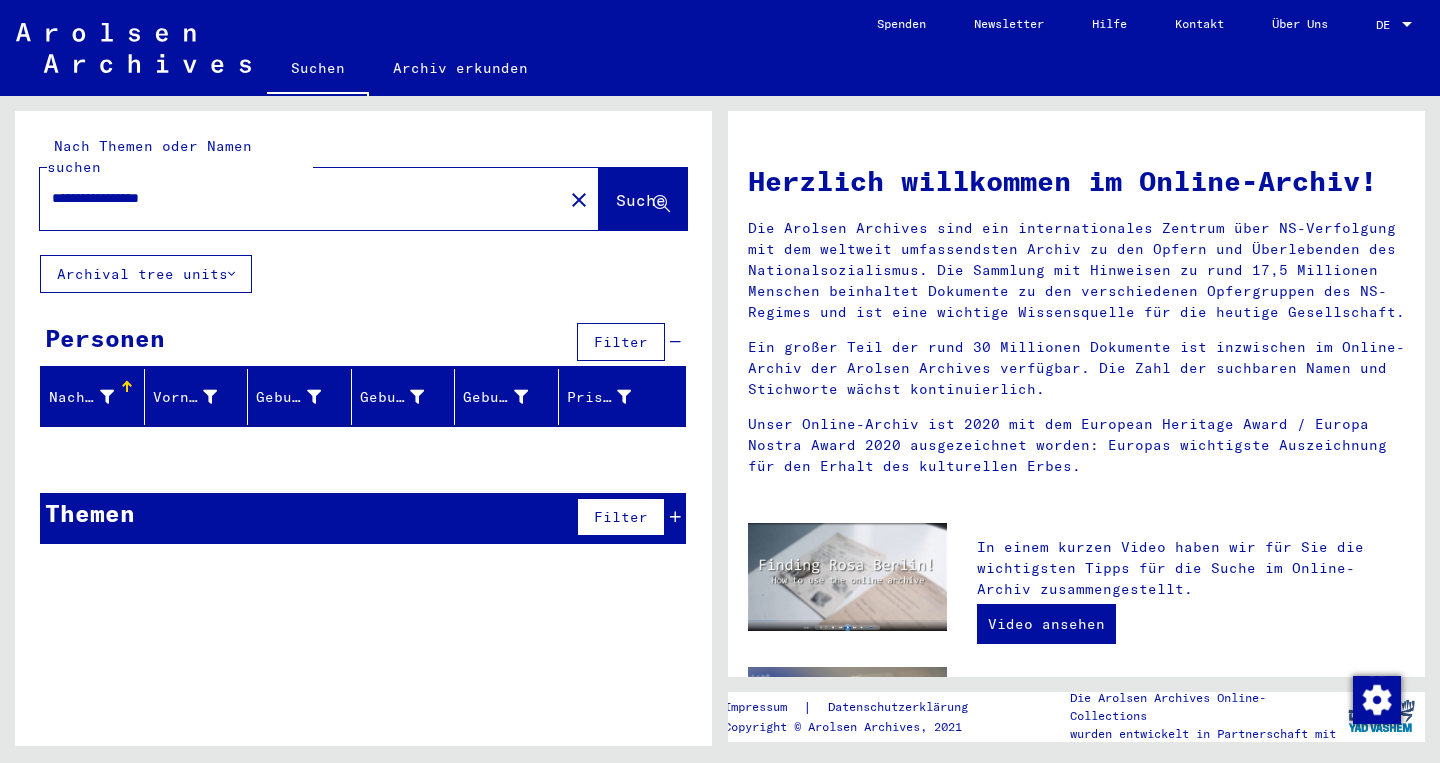 click on "Personen" at bounding box center (105, 338) 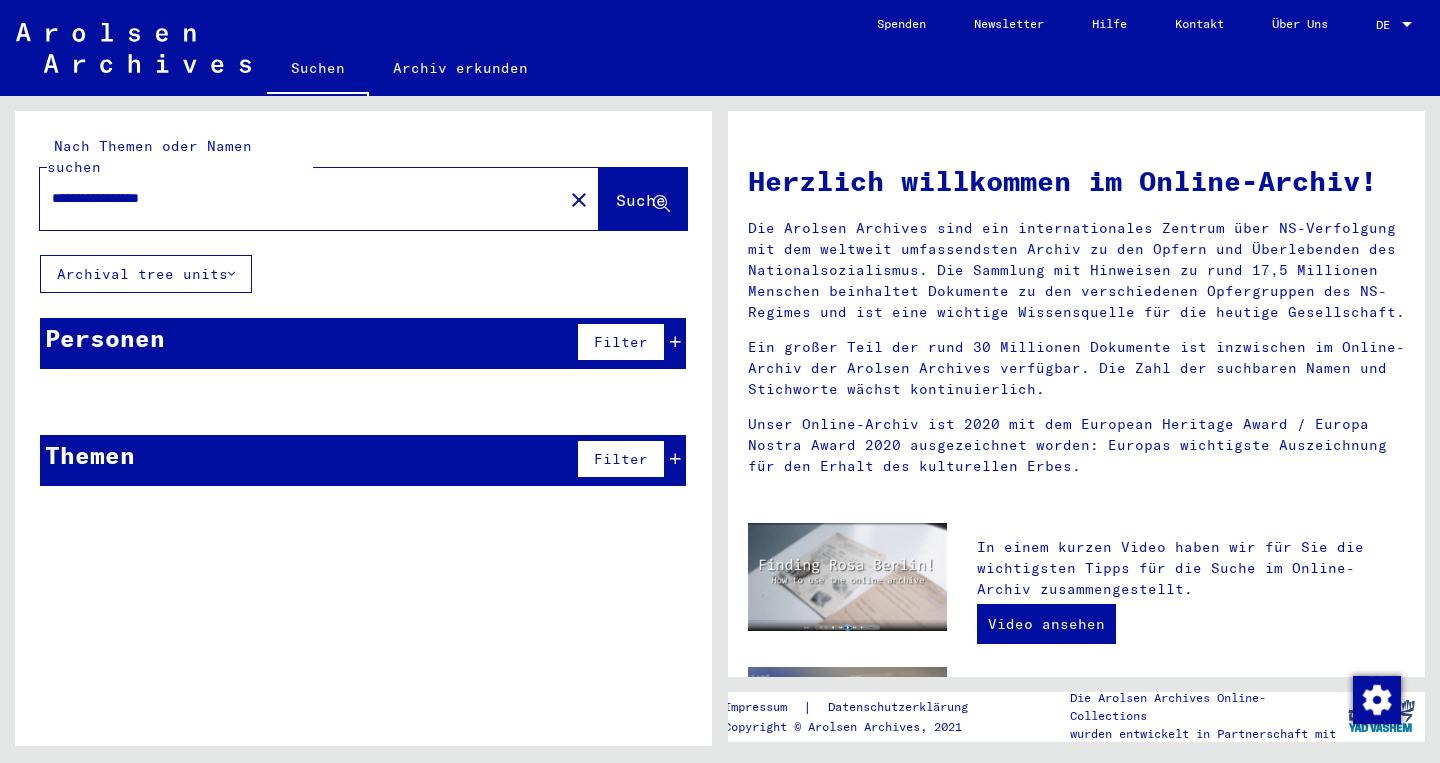 click on "Personen" at bounding box center (105, 338) 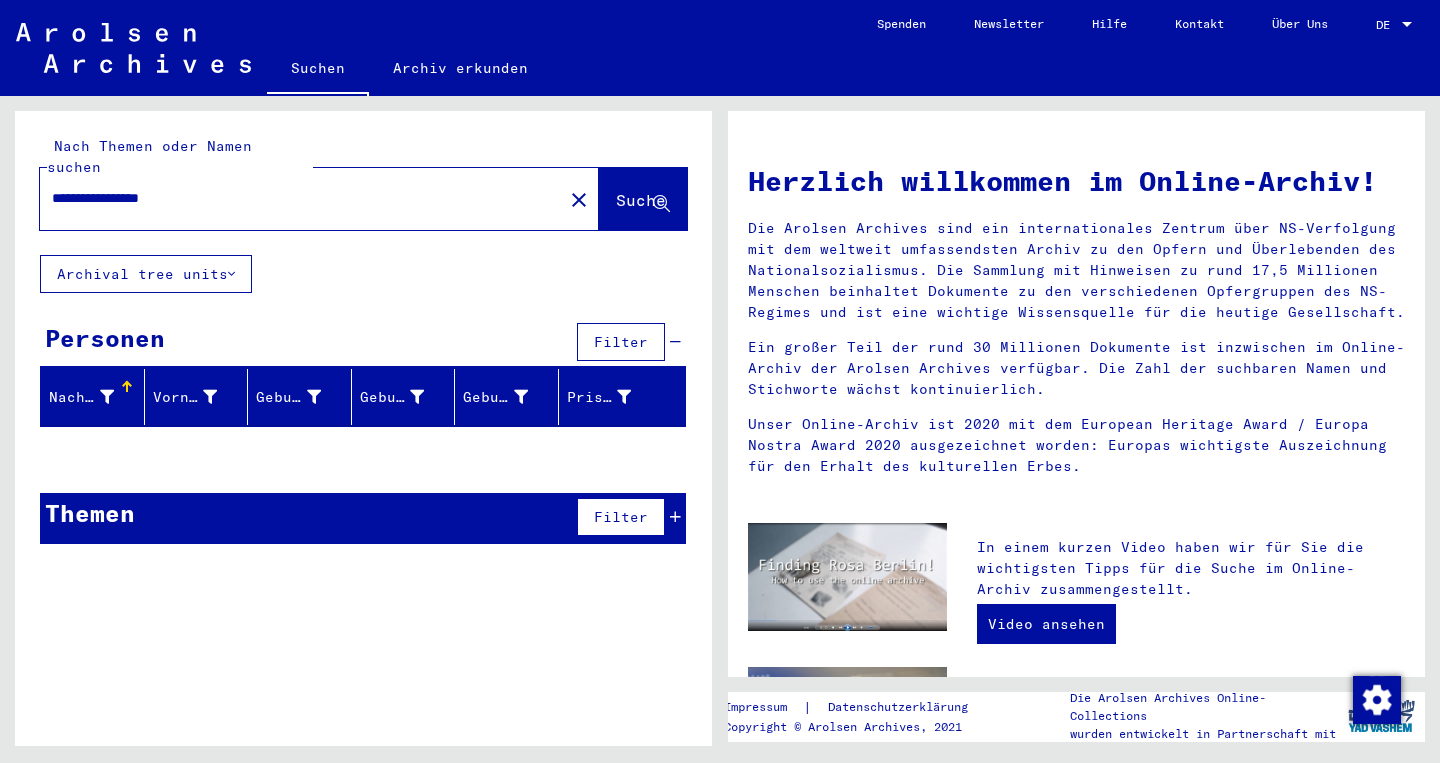 click on "**********" at bounding box center (295, 198) 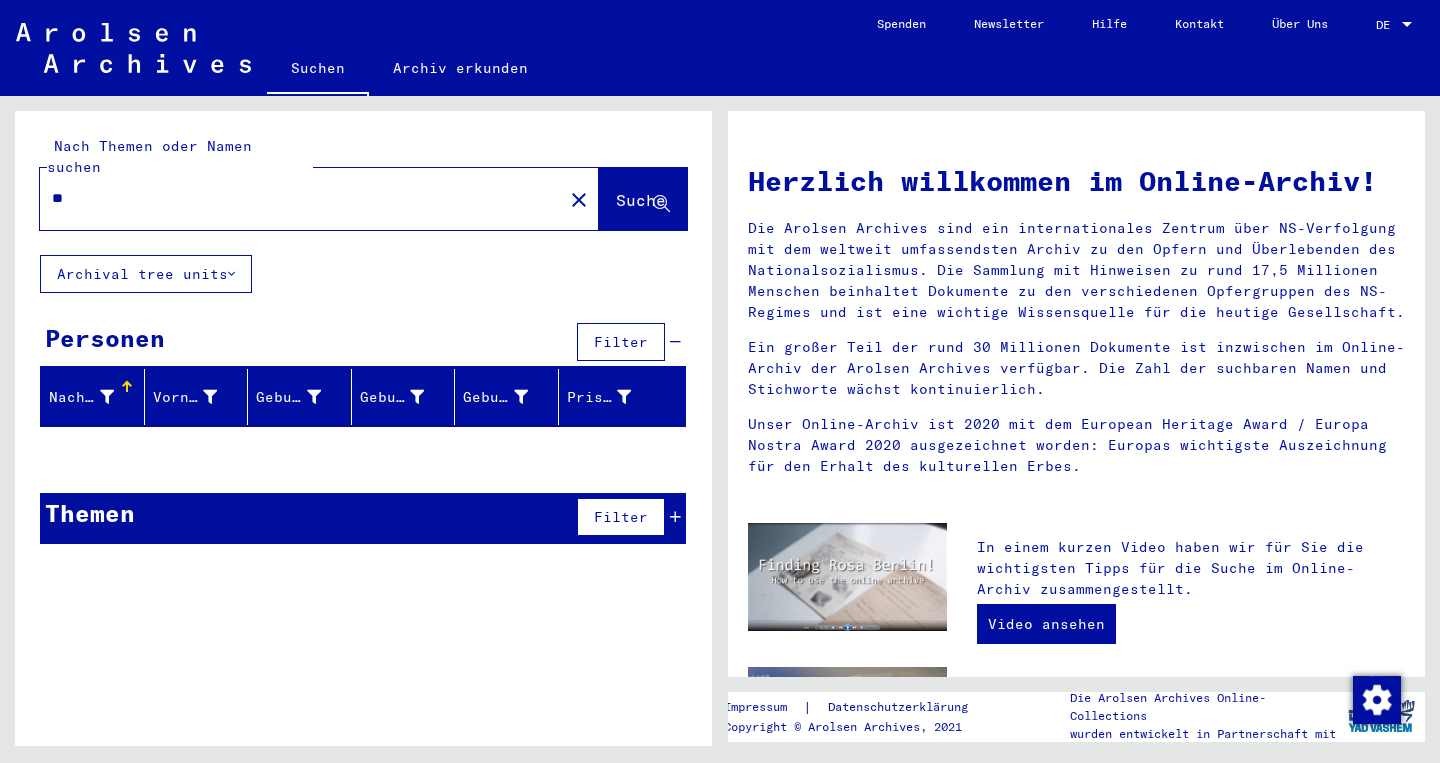 type on "*" 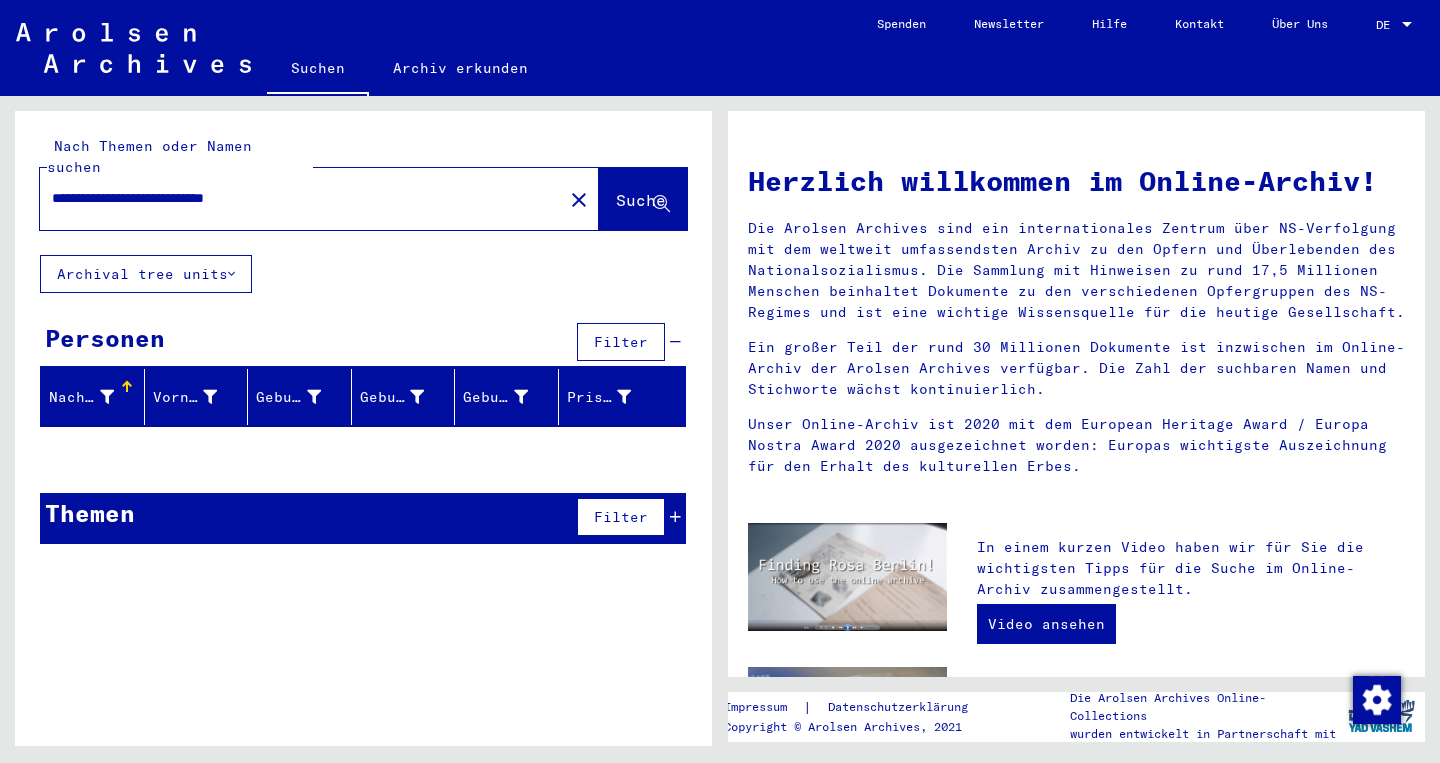 drag, startPoint x: 343, startPoint y: 178, endPoint x: 8, endPoint y: 173, distance: 335.03732 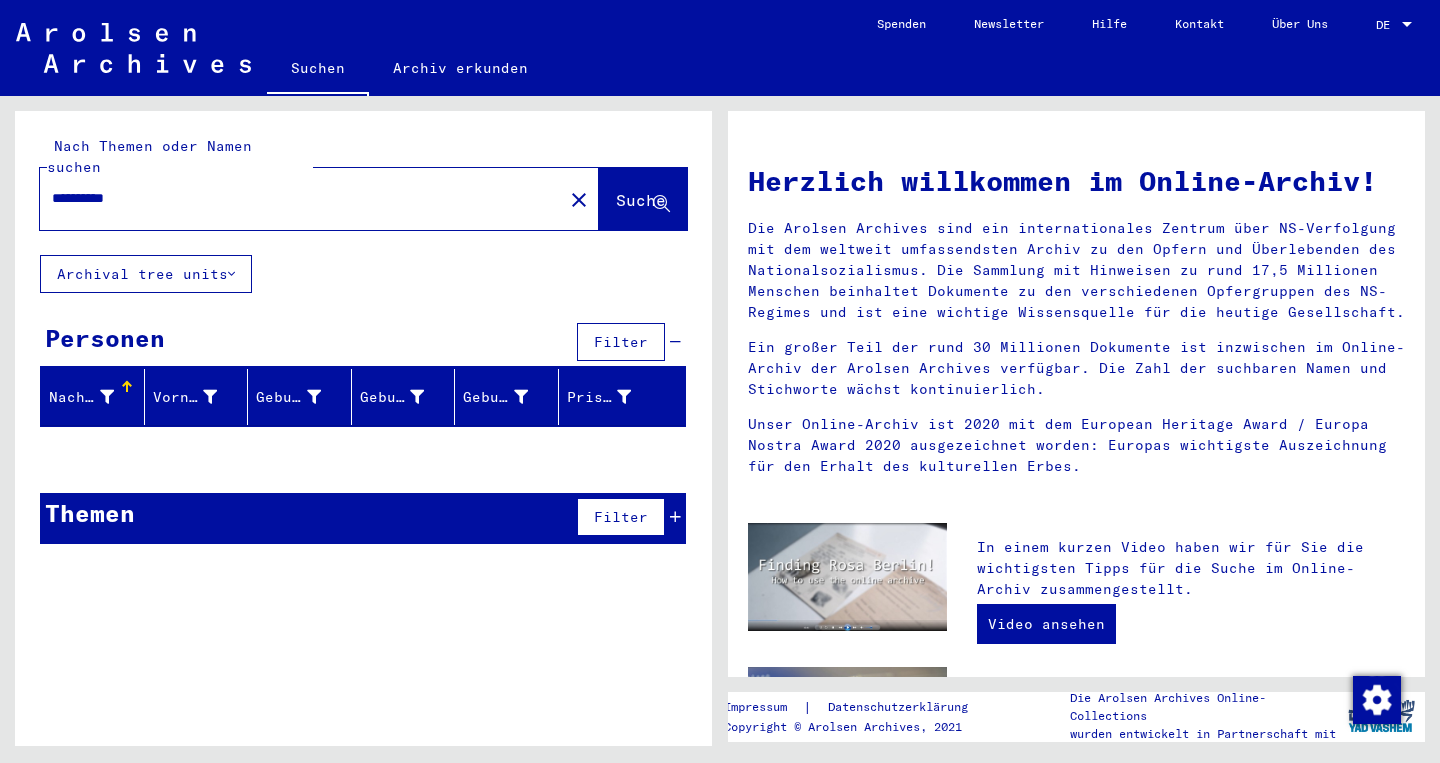 click on "**********" at bounding box center [295, 198] 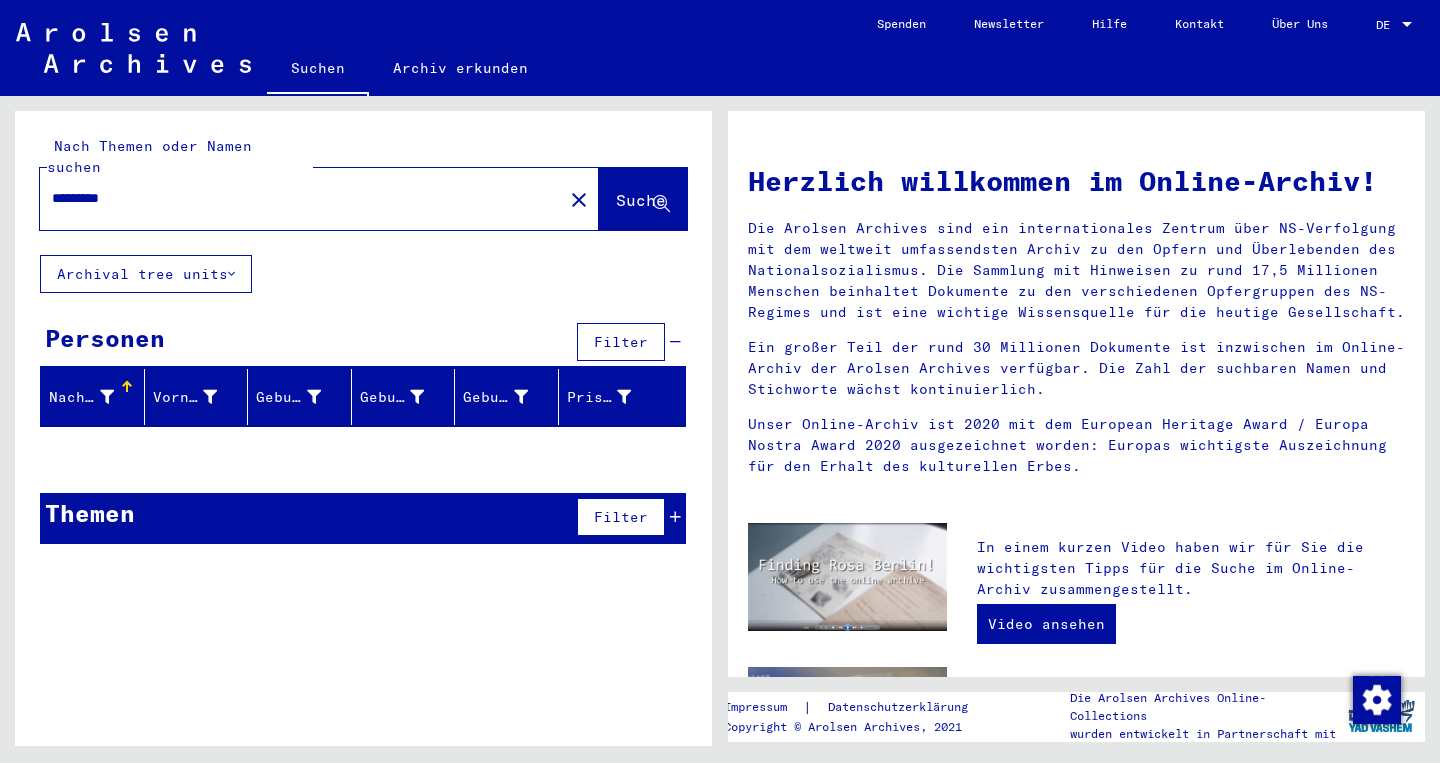 click on "*********" at bounding box center [295, 198] 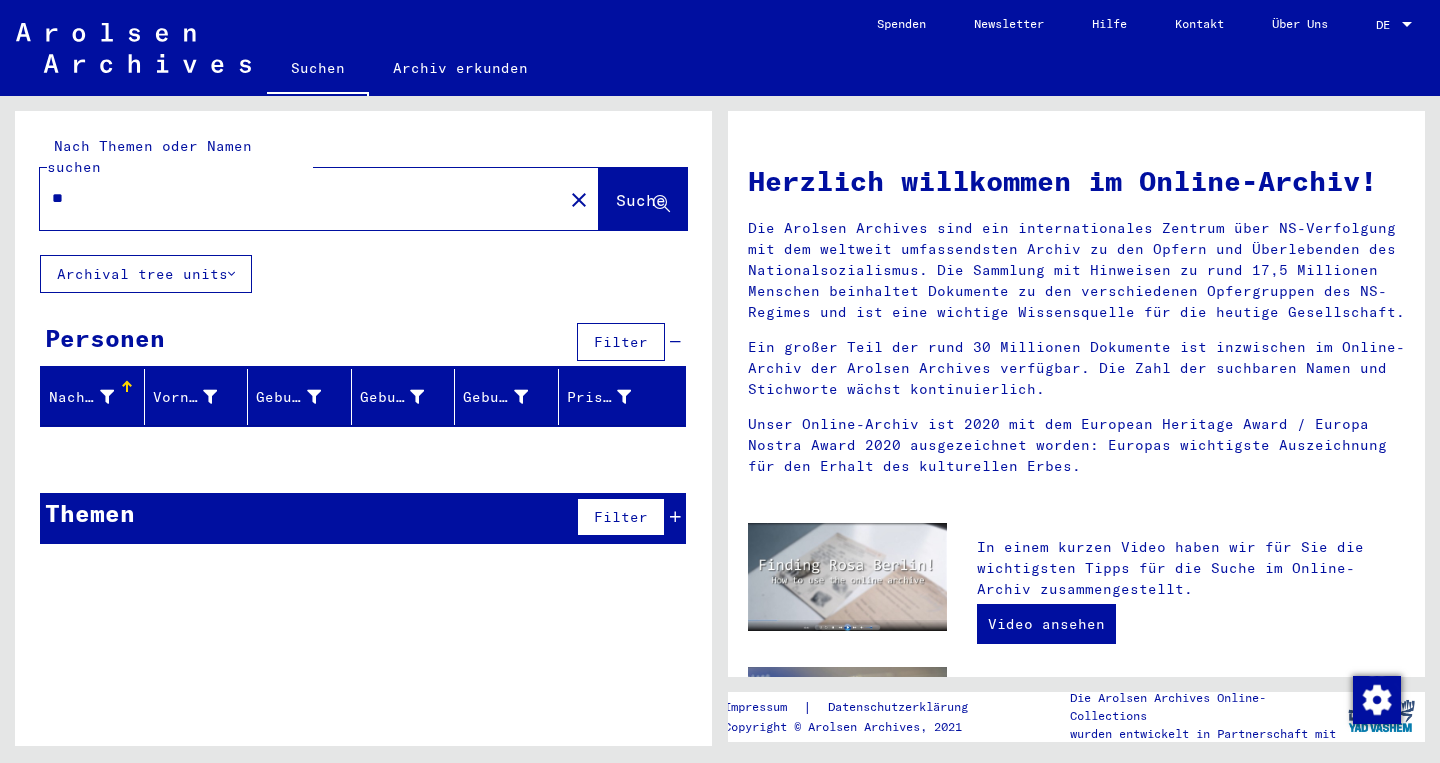 type on "*" 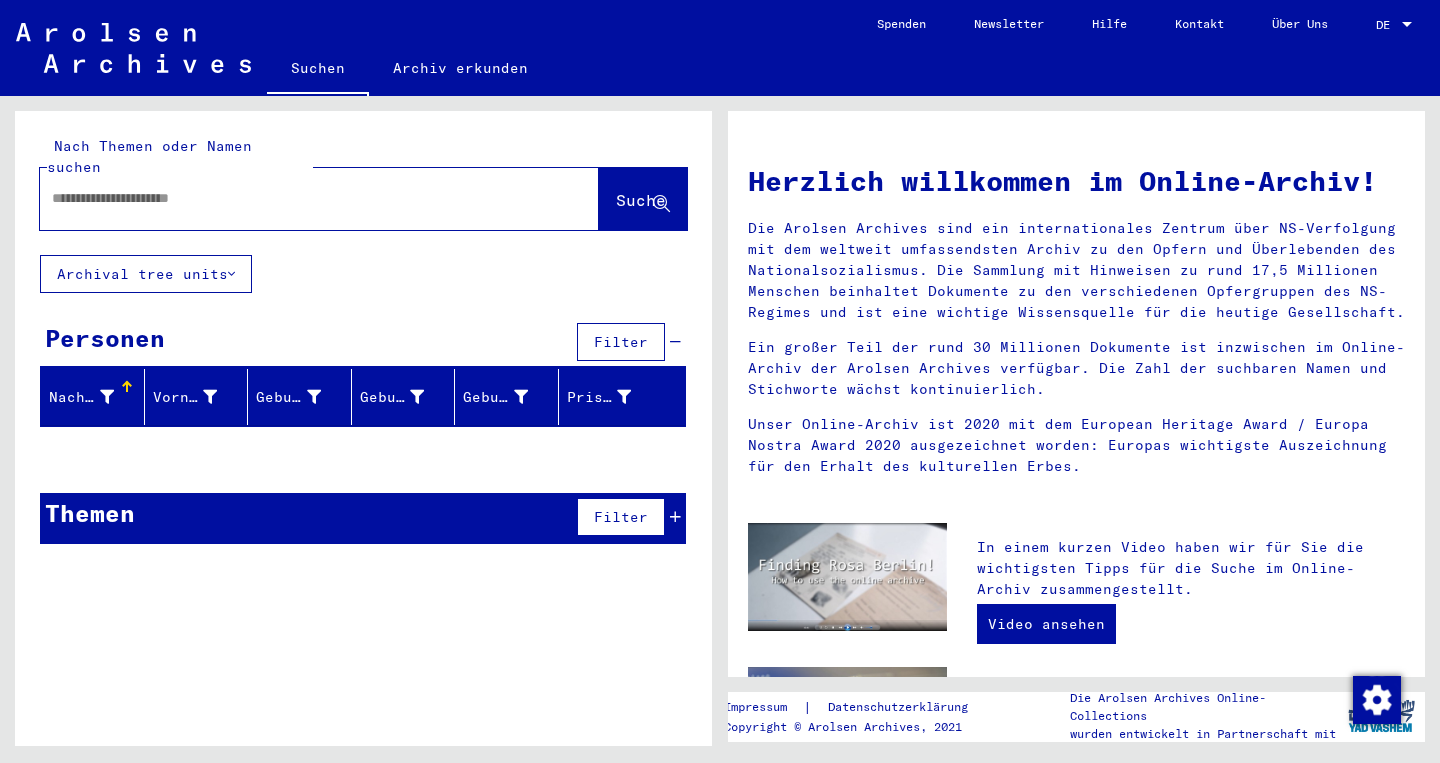 type on "*" 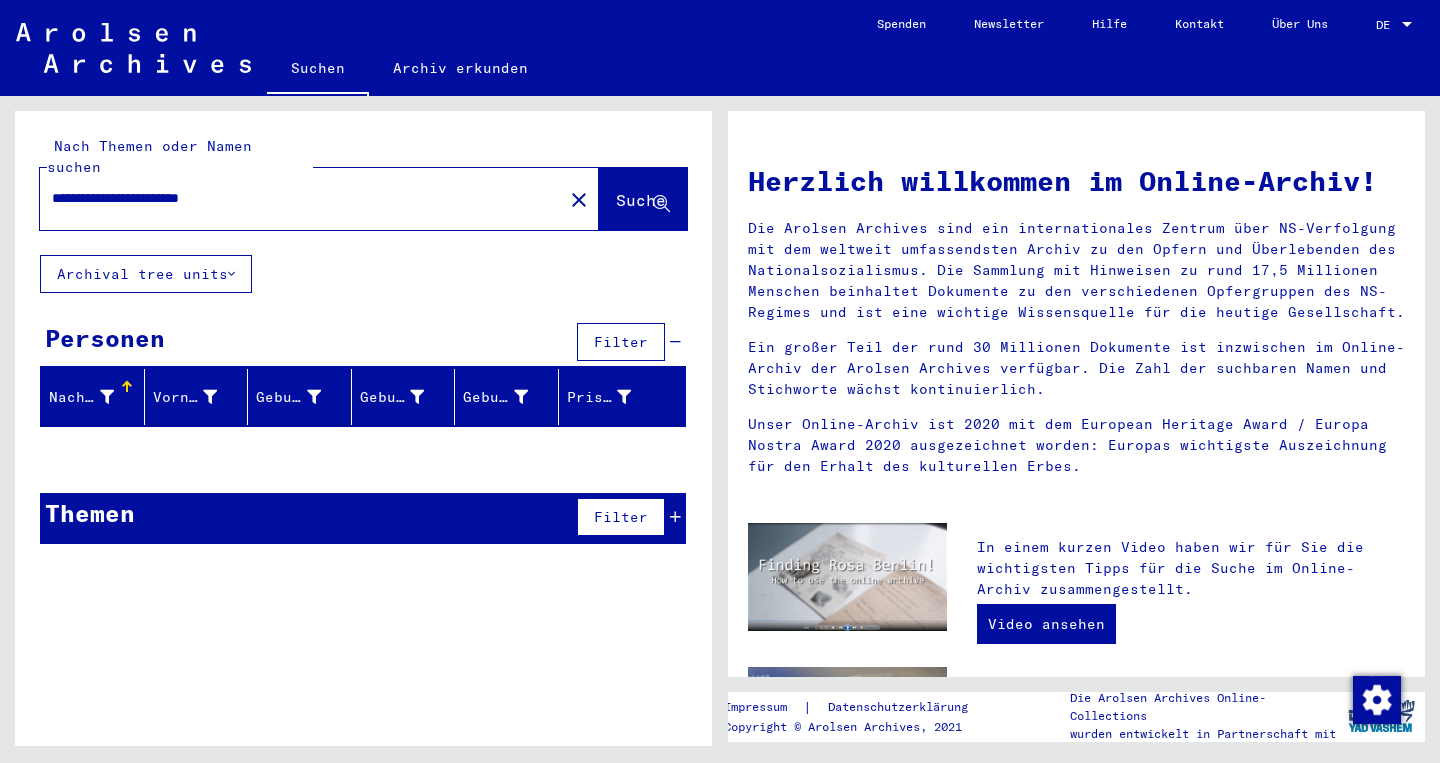 type on "**********" 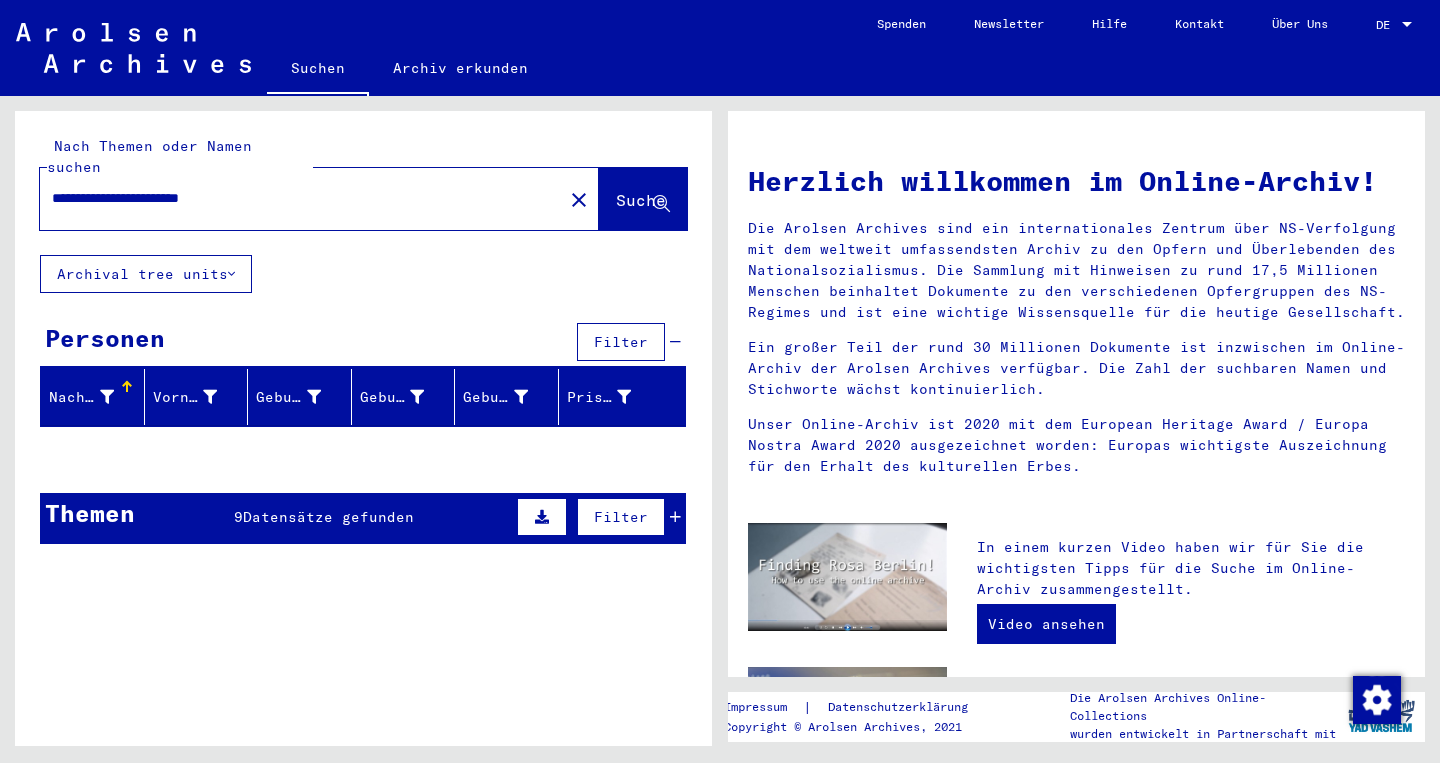 click on "Themen" at bounding box center (90, 513) 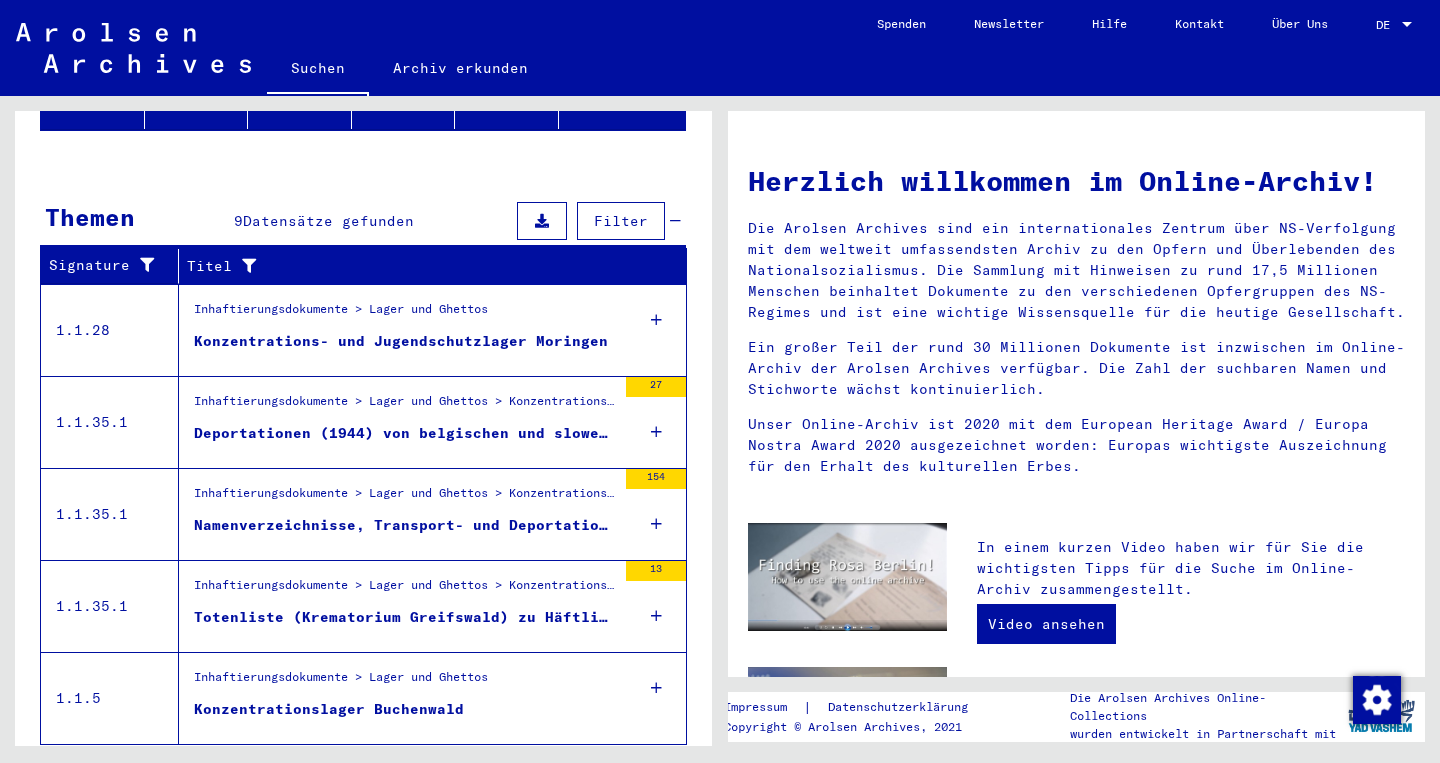 scroll, scrollTop: 306, scrollLeft: 0, axis: vertical 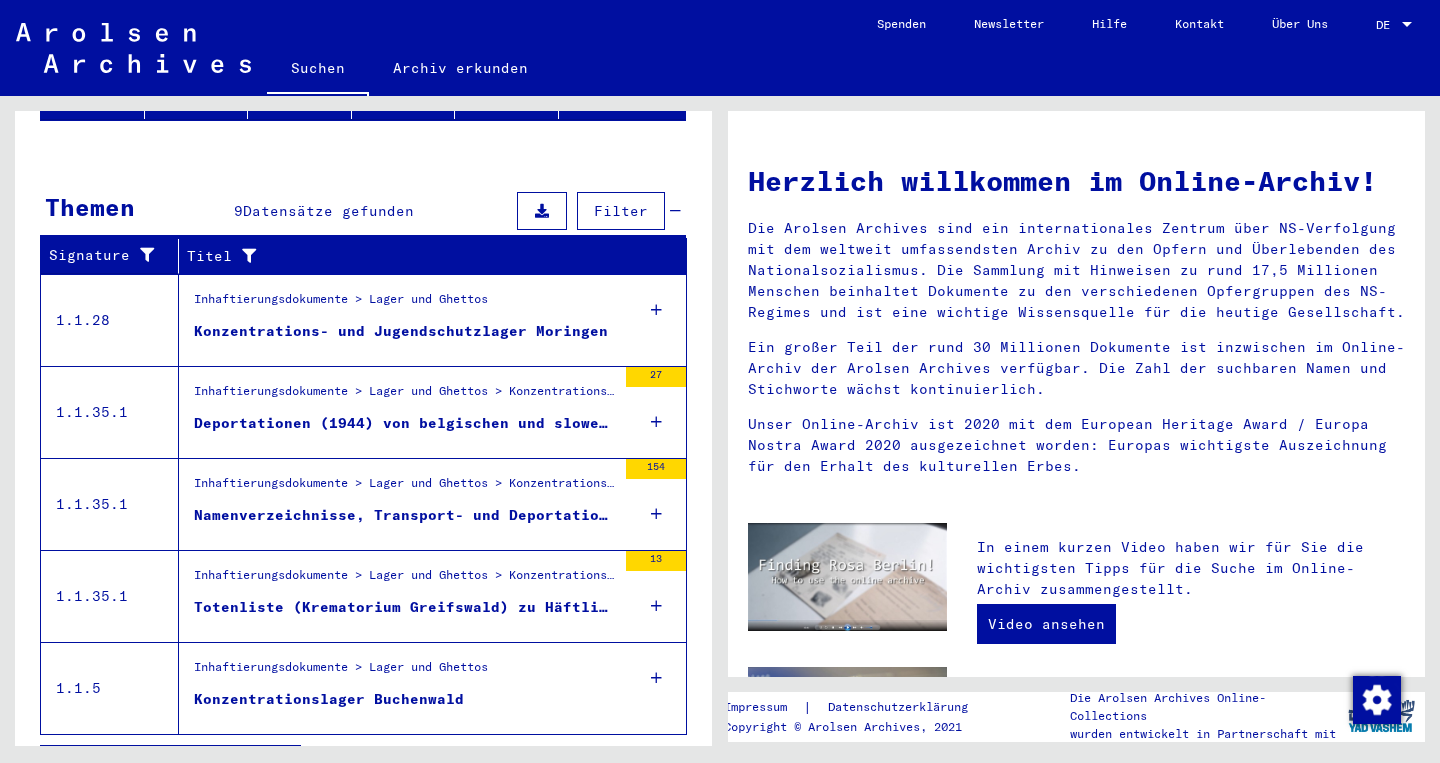 click on "Inhaftierungsdokumente > Lager und Ghettos > Konzentrationslager Ravensbrück > Listenmaterial Ravensbrück" at bounding box center (405, 489) 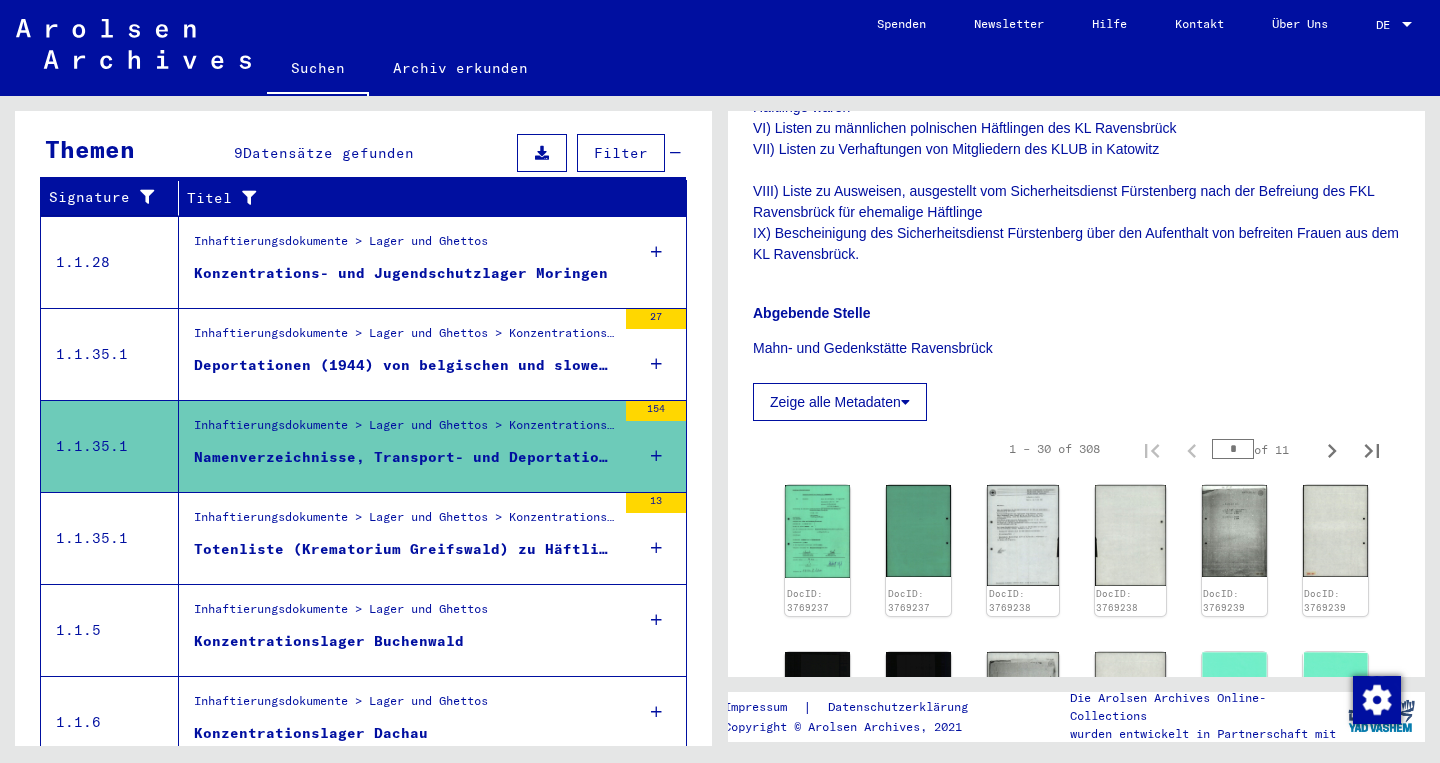scroll, scrollTop: 342, scrollLeft: 0, axis: vertical 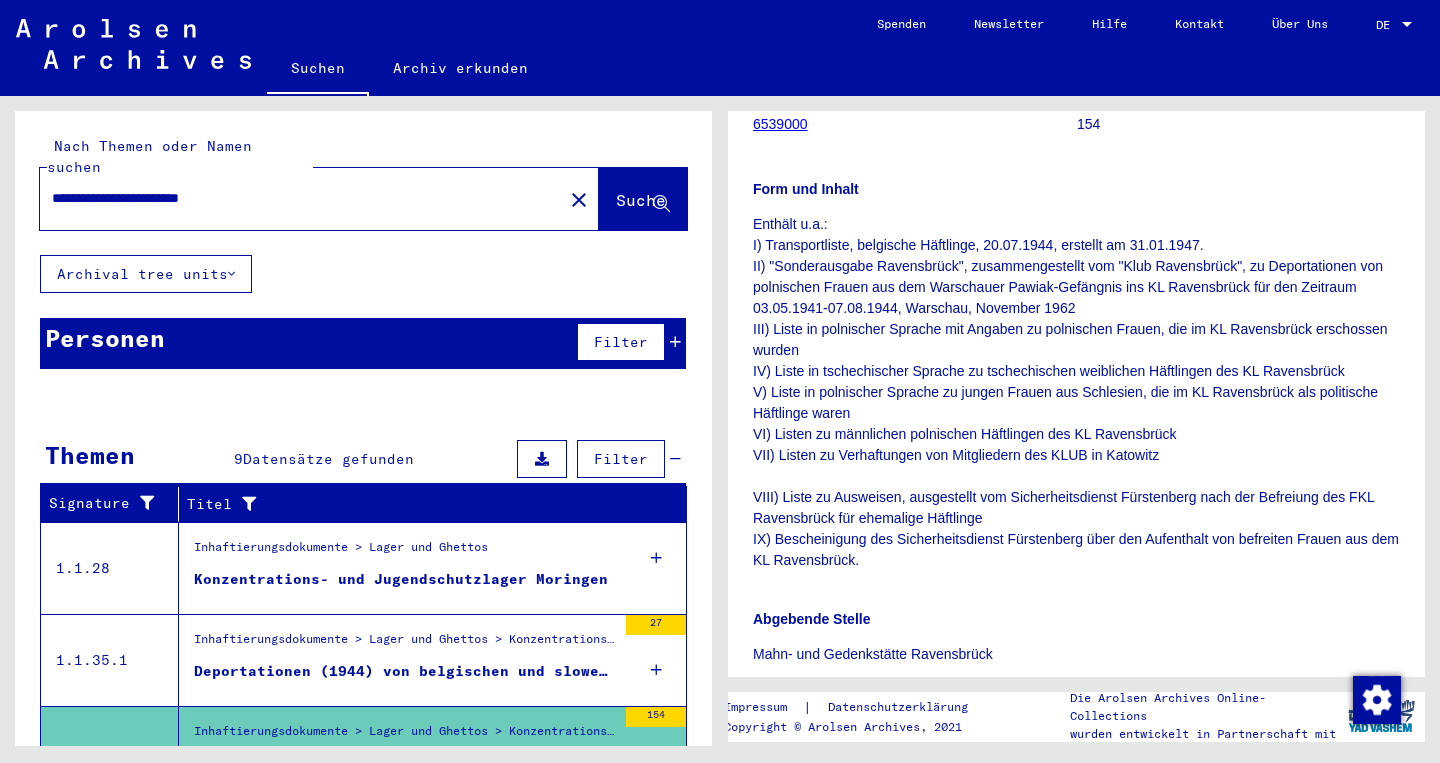 click on "Suchen" 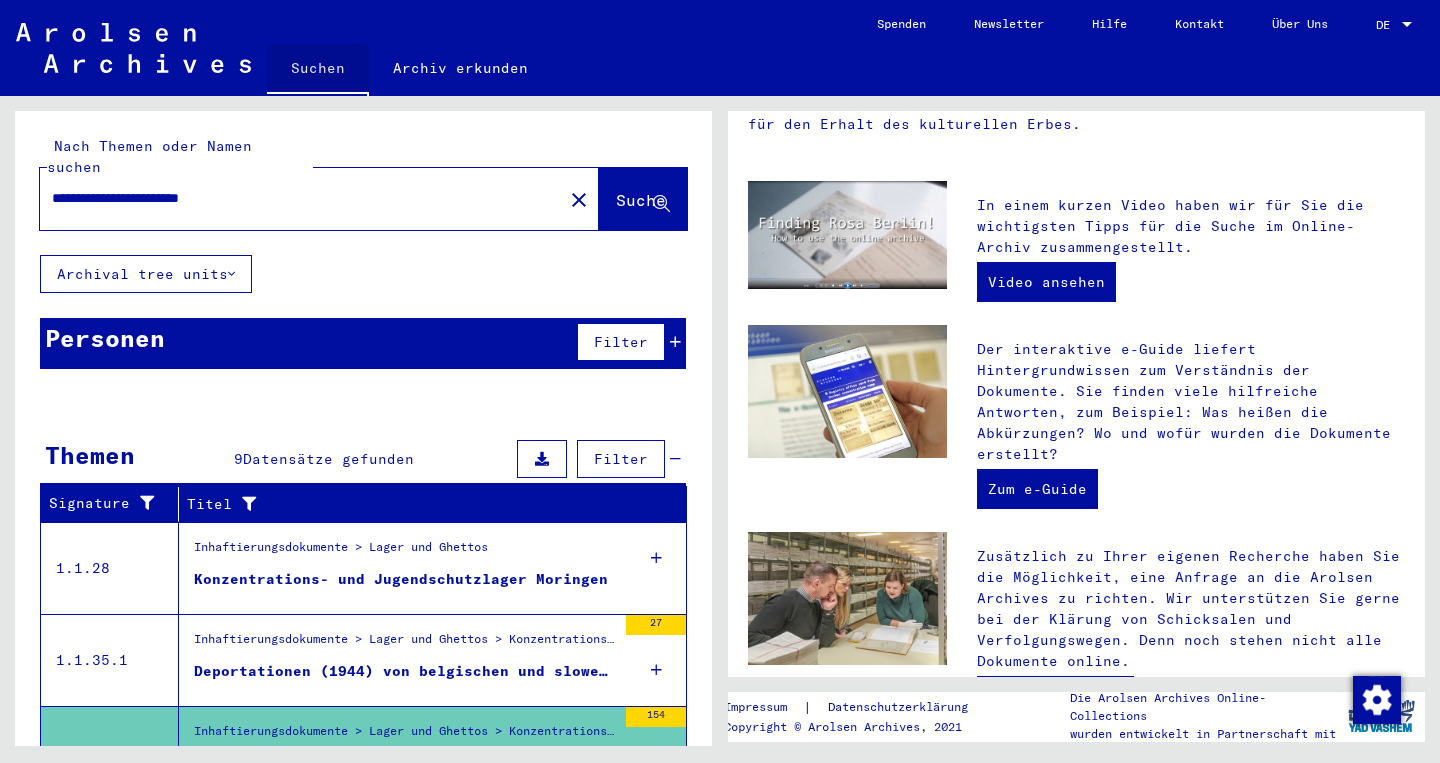 scroll, scrollTop: 0, scrollLeft: 0, axis: both 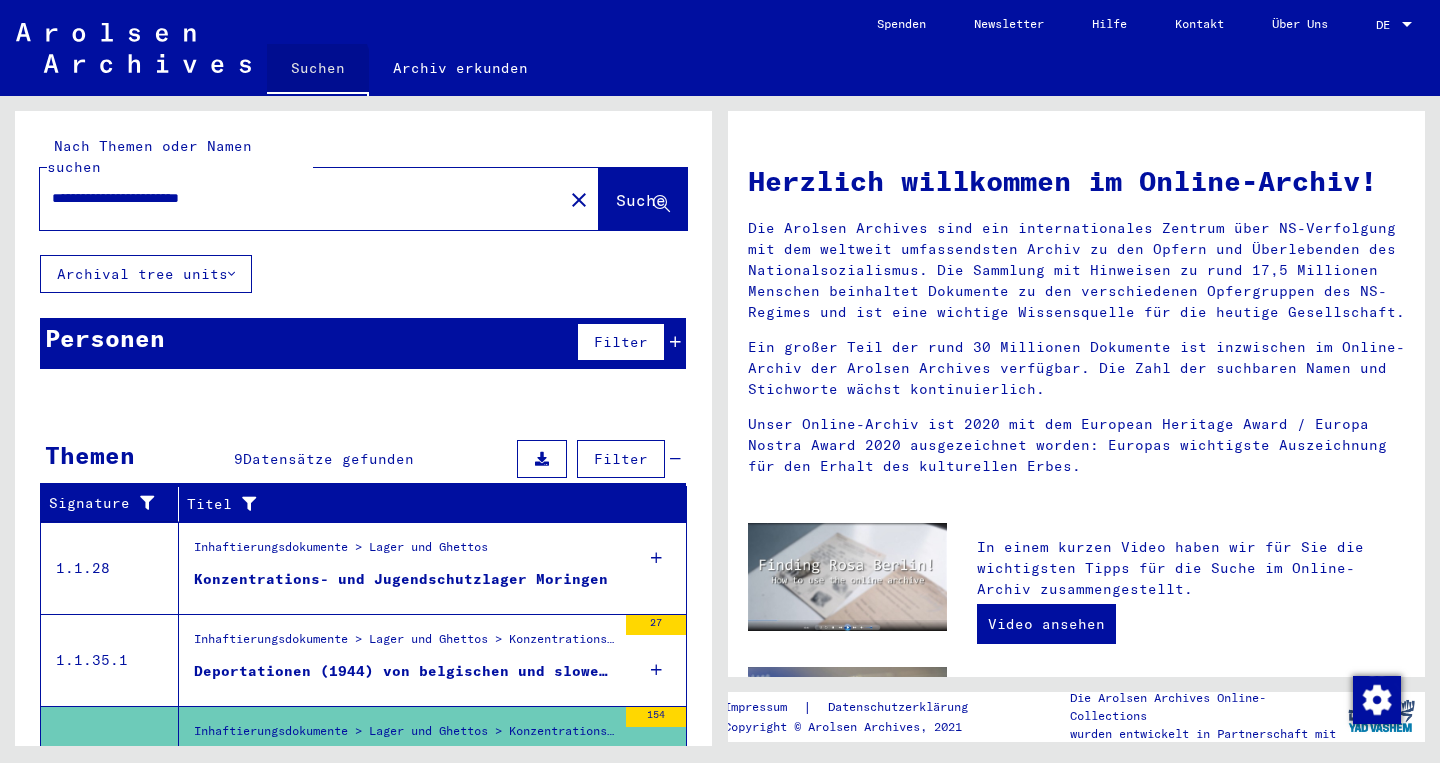 type 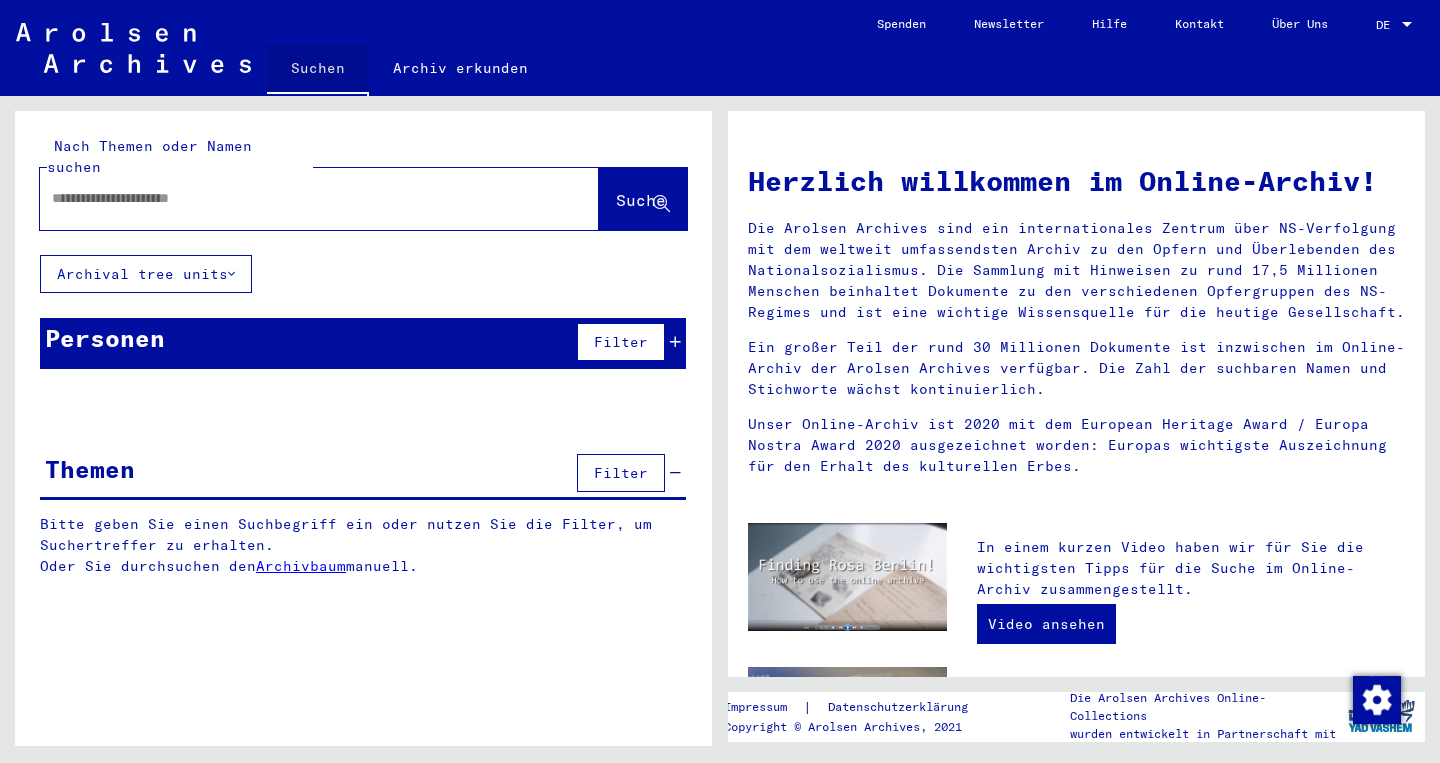 click on "Archiv erkunden" 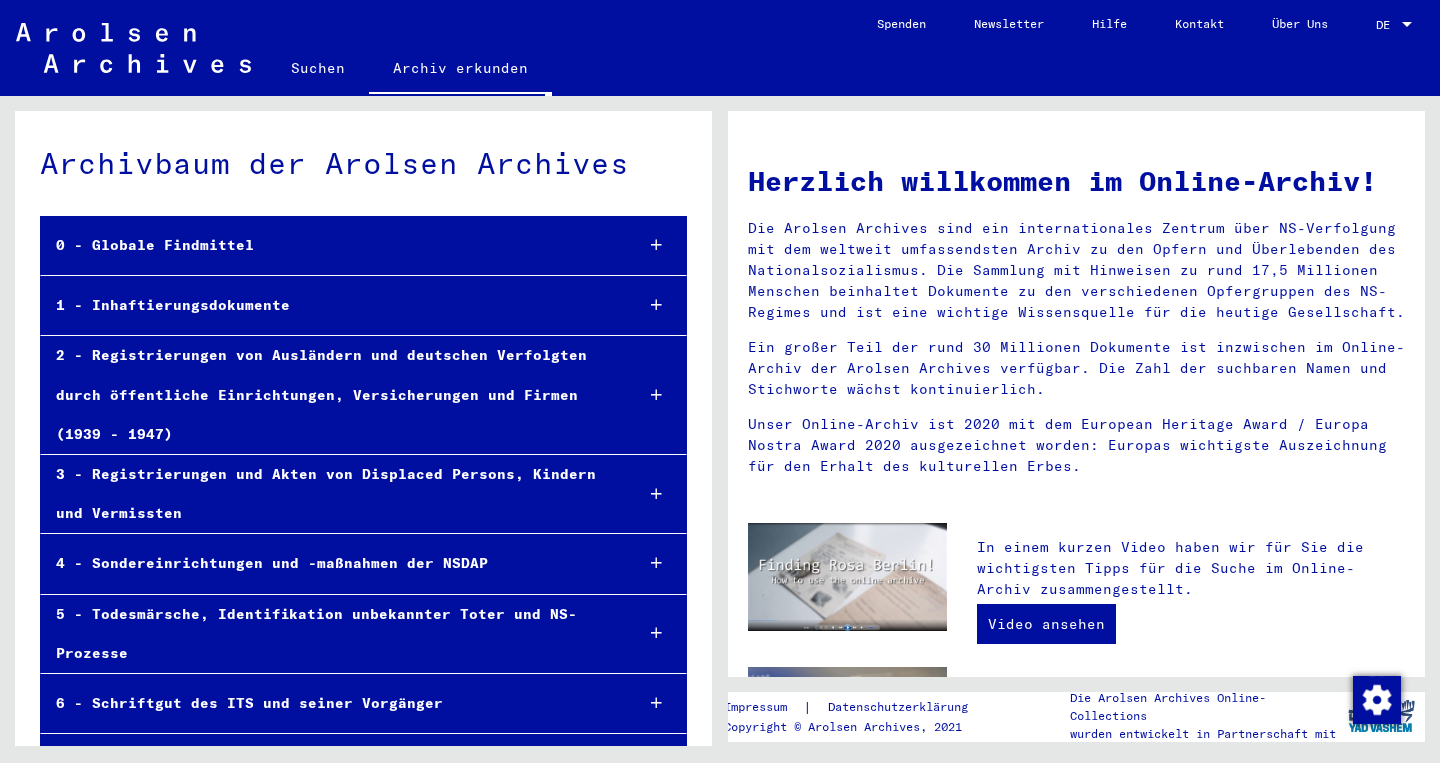 click on "1 - Inhaftierungsdokumente" at bounding box center (329, 305) 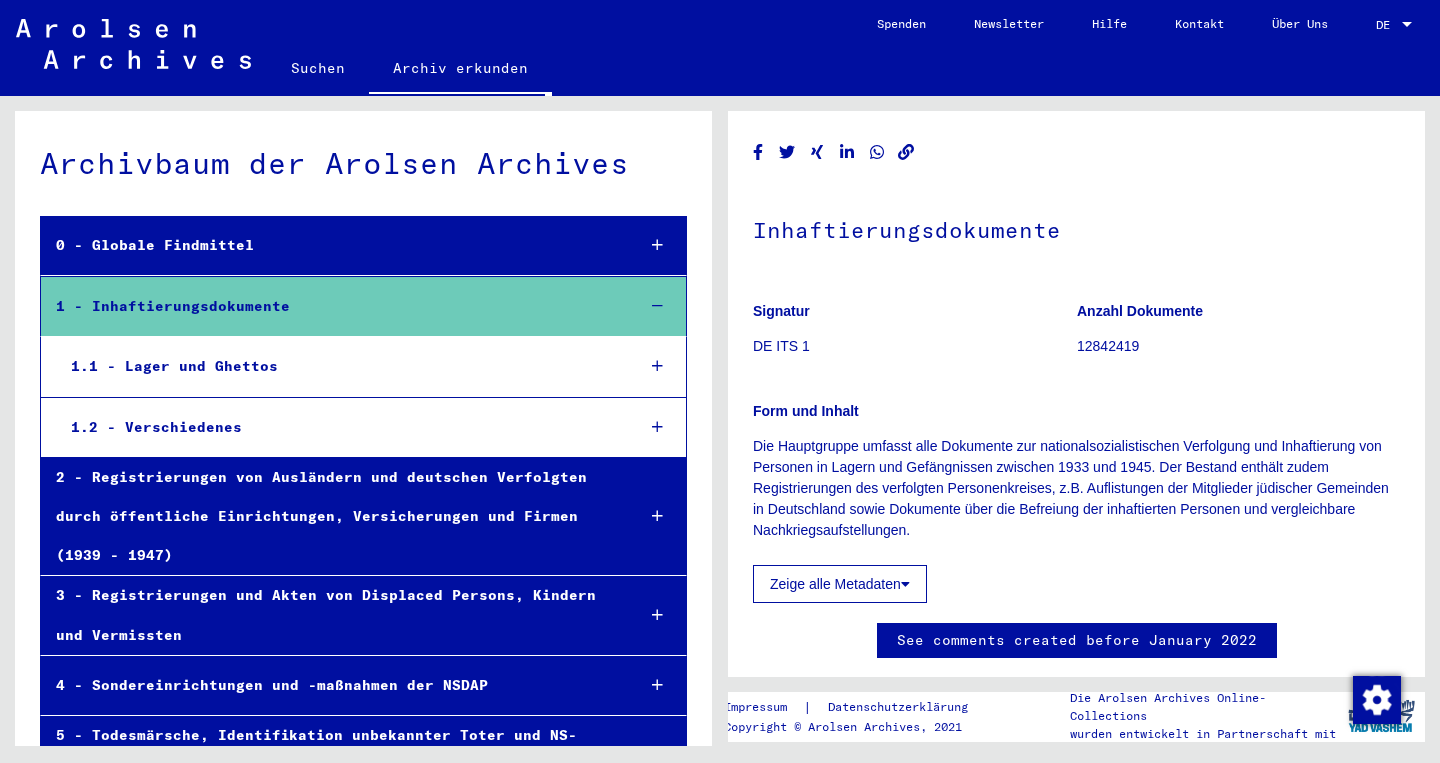 click on "1.1 - Lager und Ghettos" at bounding box center [337, 366] 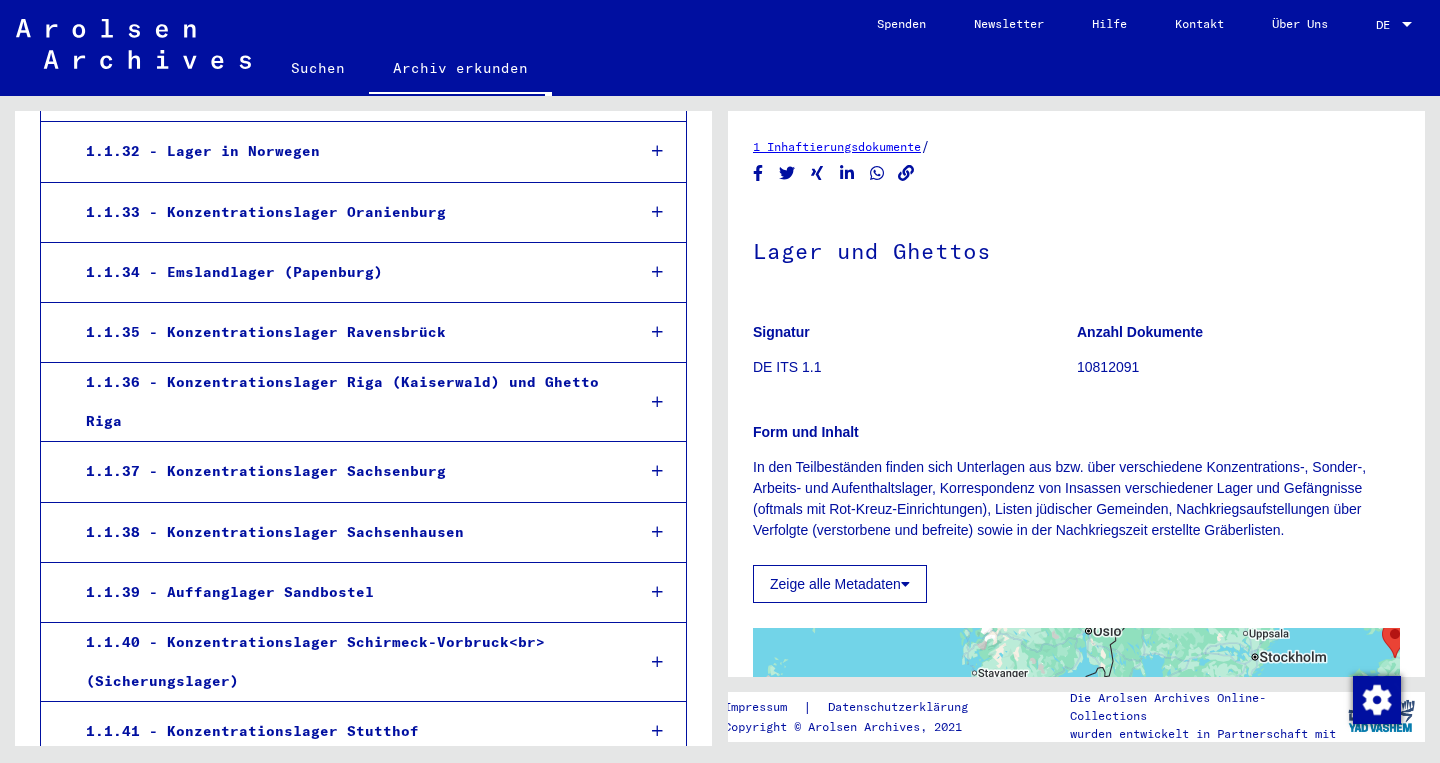 scroll, scrollTop: 2286, scrollLeft: 0, axis: vertical 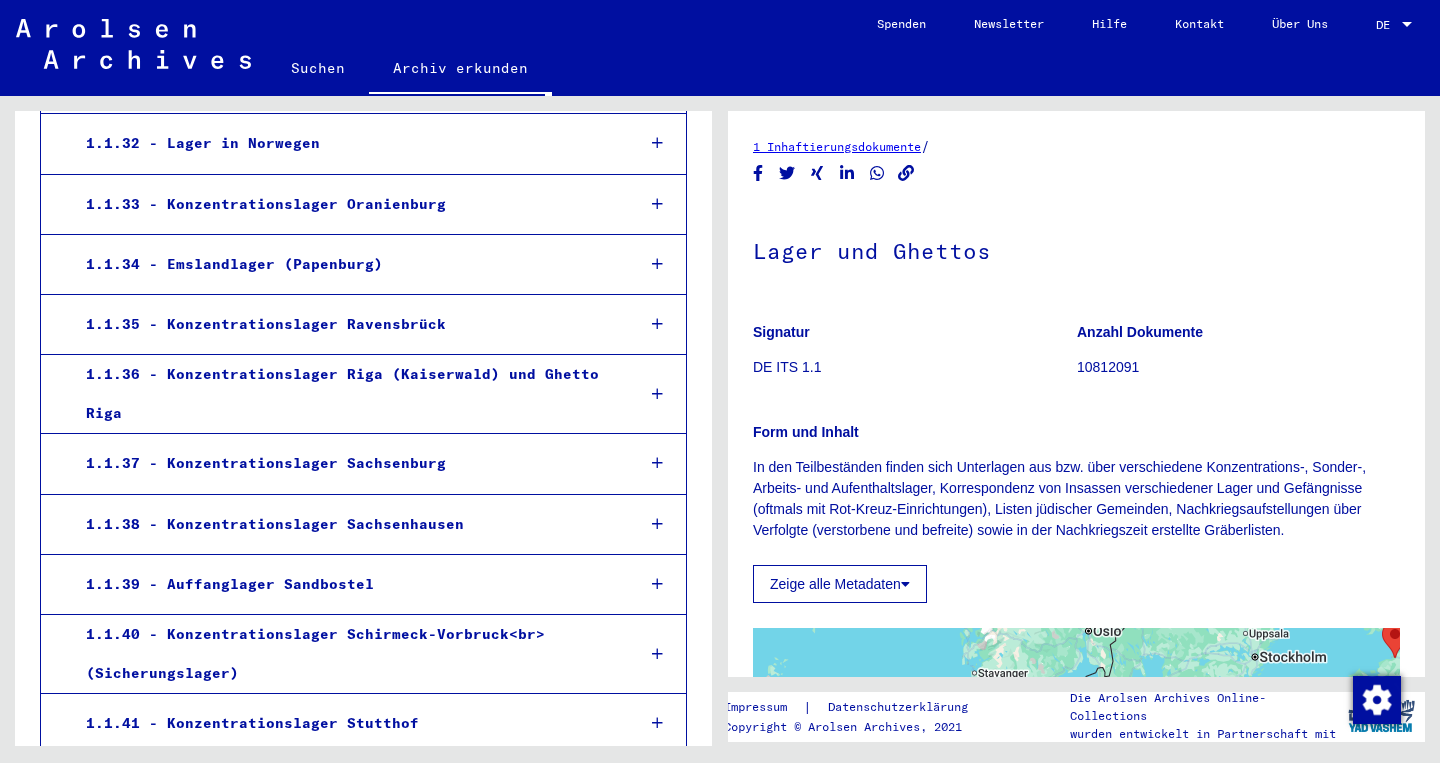 click on "1.1.35 - Konzentrationslager Ravensbrück" at bounding box center (344, 324) 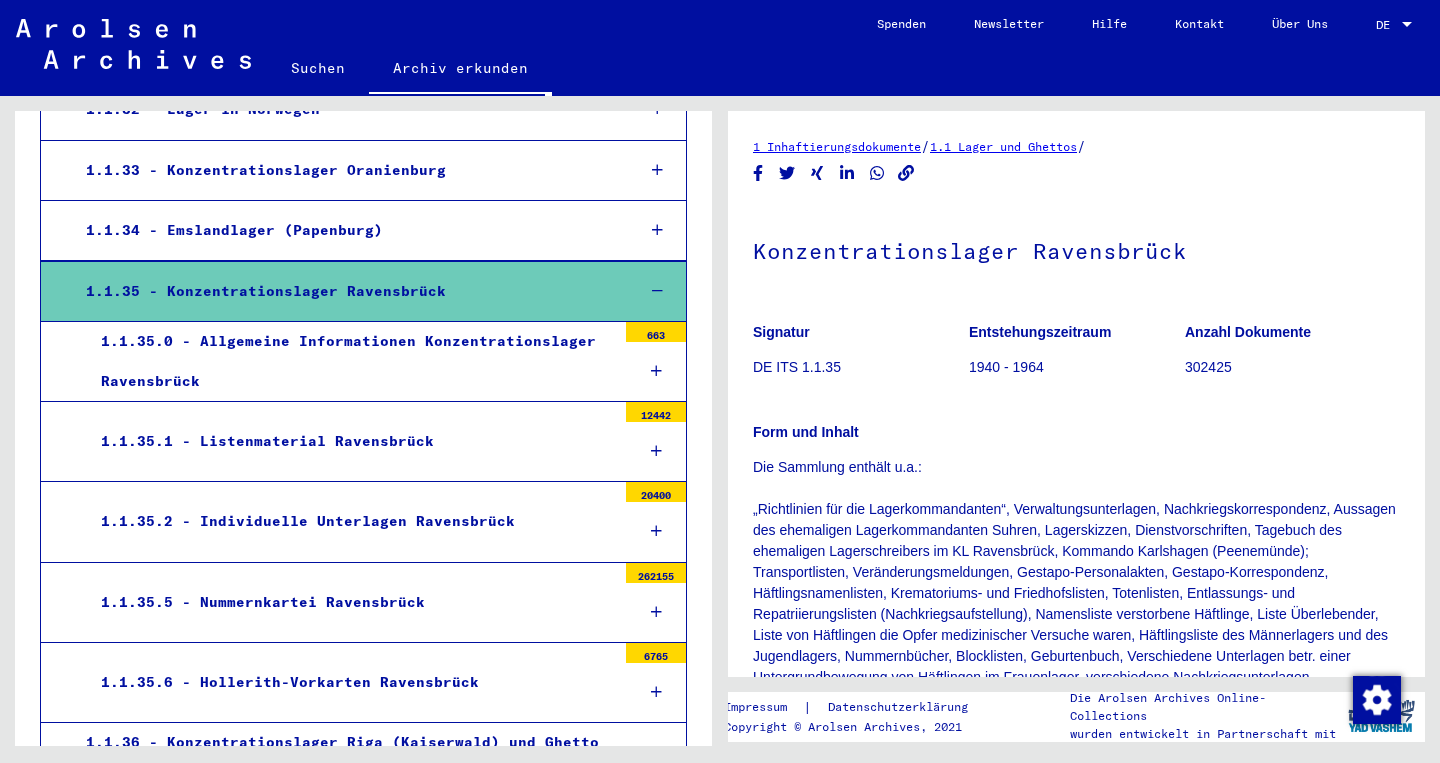 scroll, scrollTop: 2321, scrollLeft: 0, axis: vertical 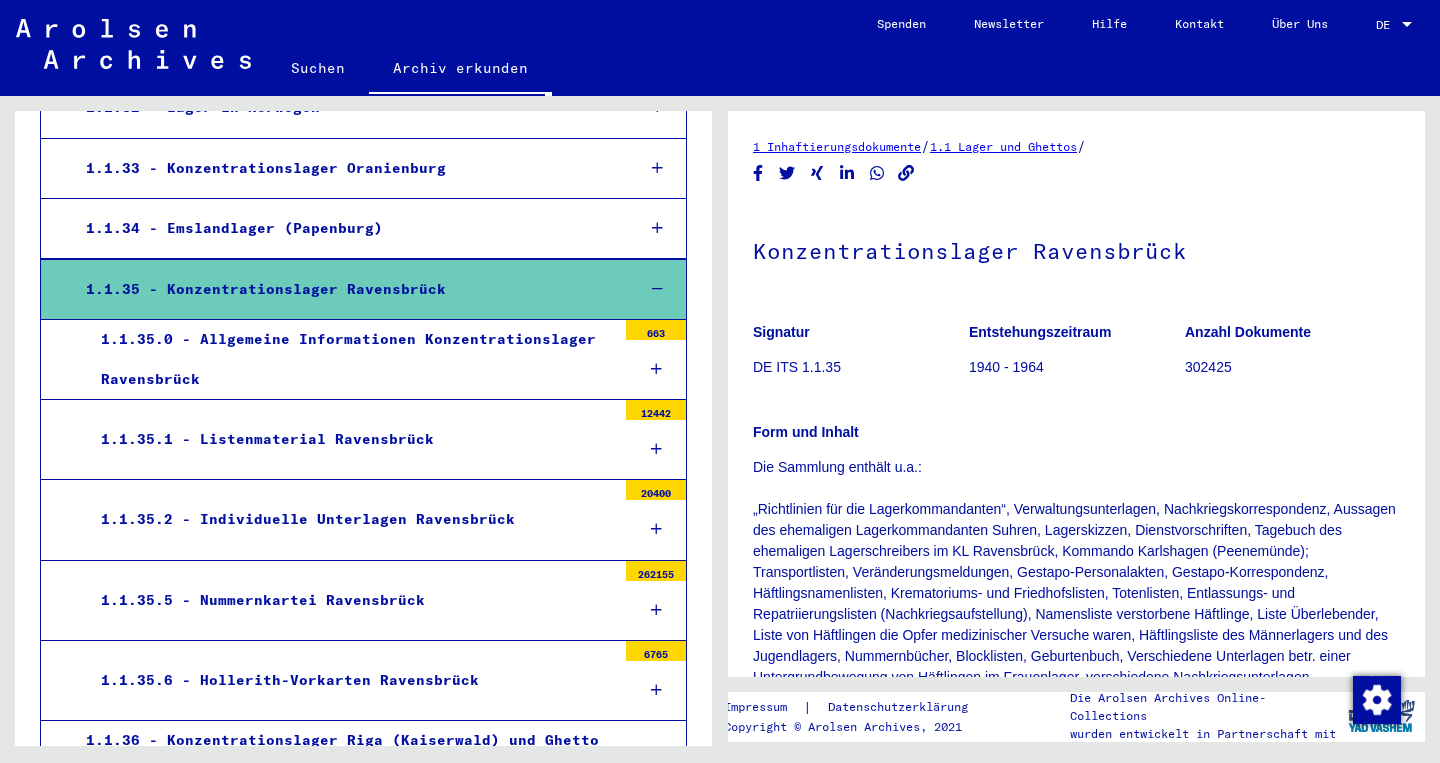 click at bounding box center (656, 610) 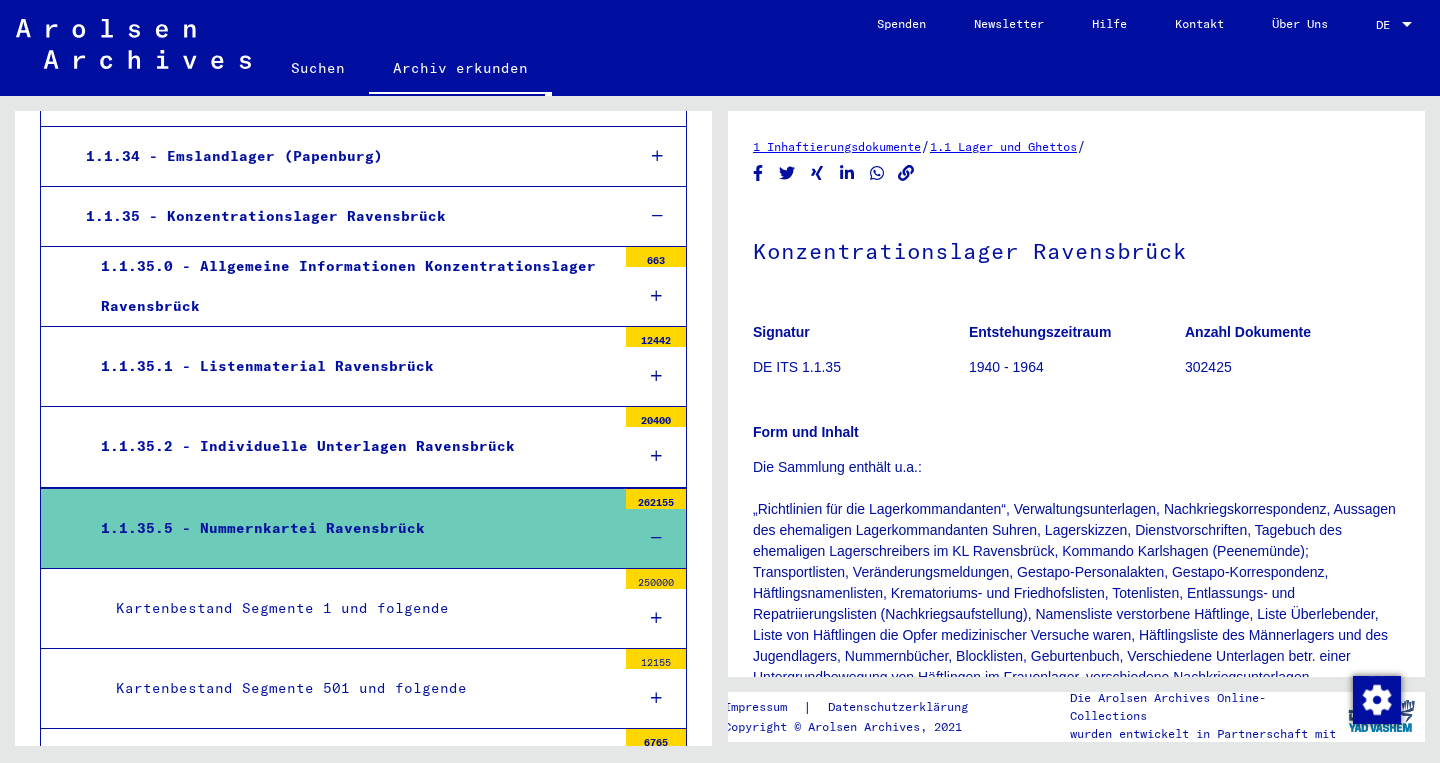 scroll, scrollTop: 2609, scrollLeft: 0, axis: vertical 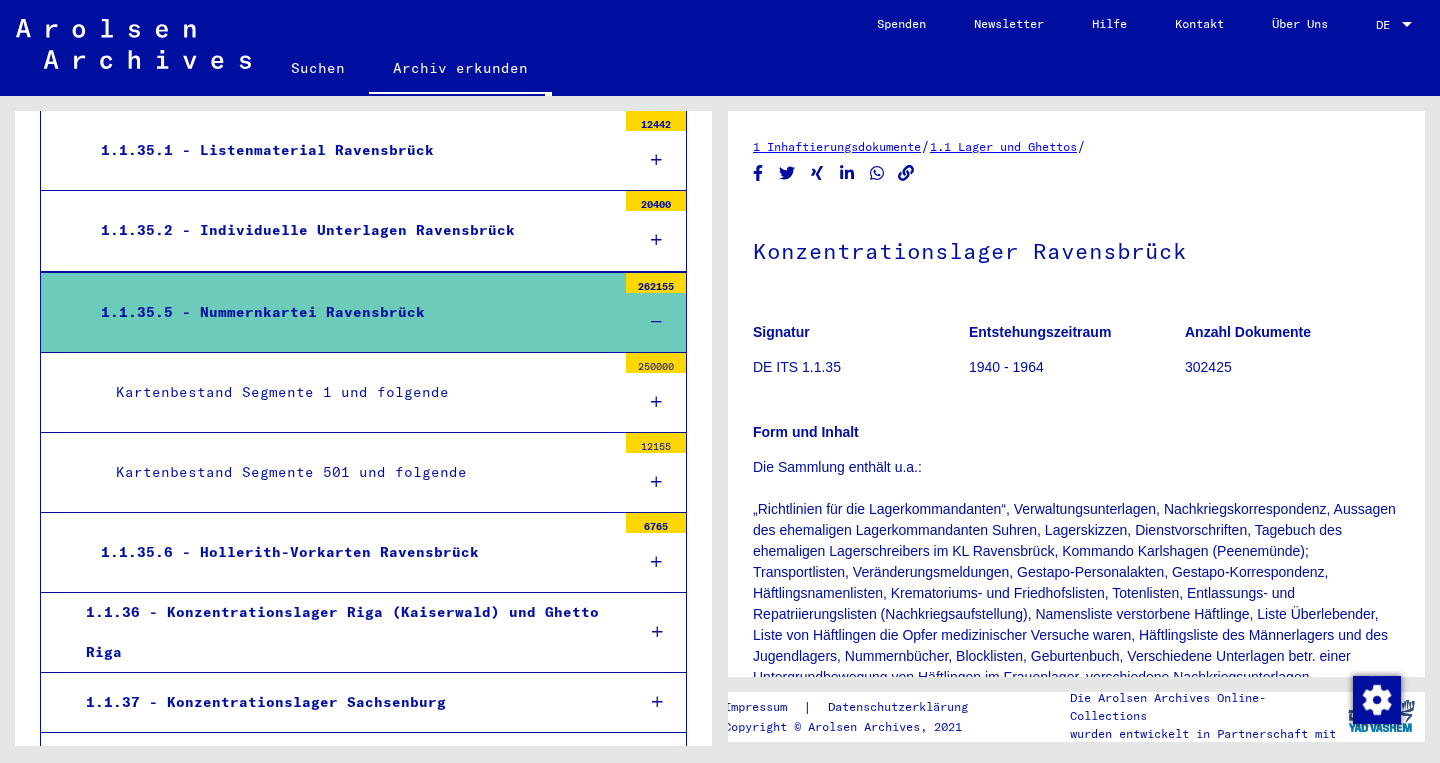 click on "Kartenbestand Segmente 501 und folgende" at bounding box center [358, 472] 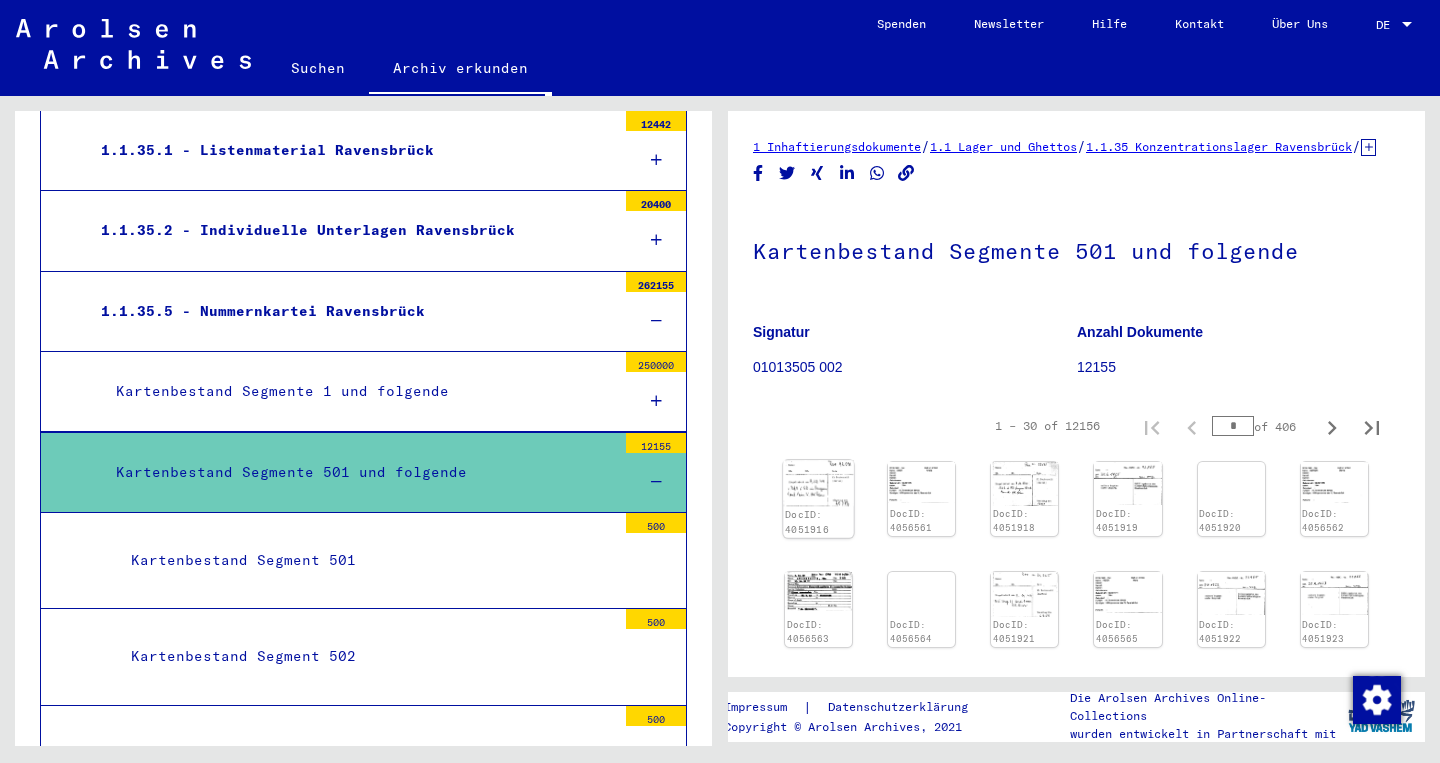 click on "DocID: 4051916" 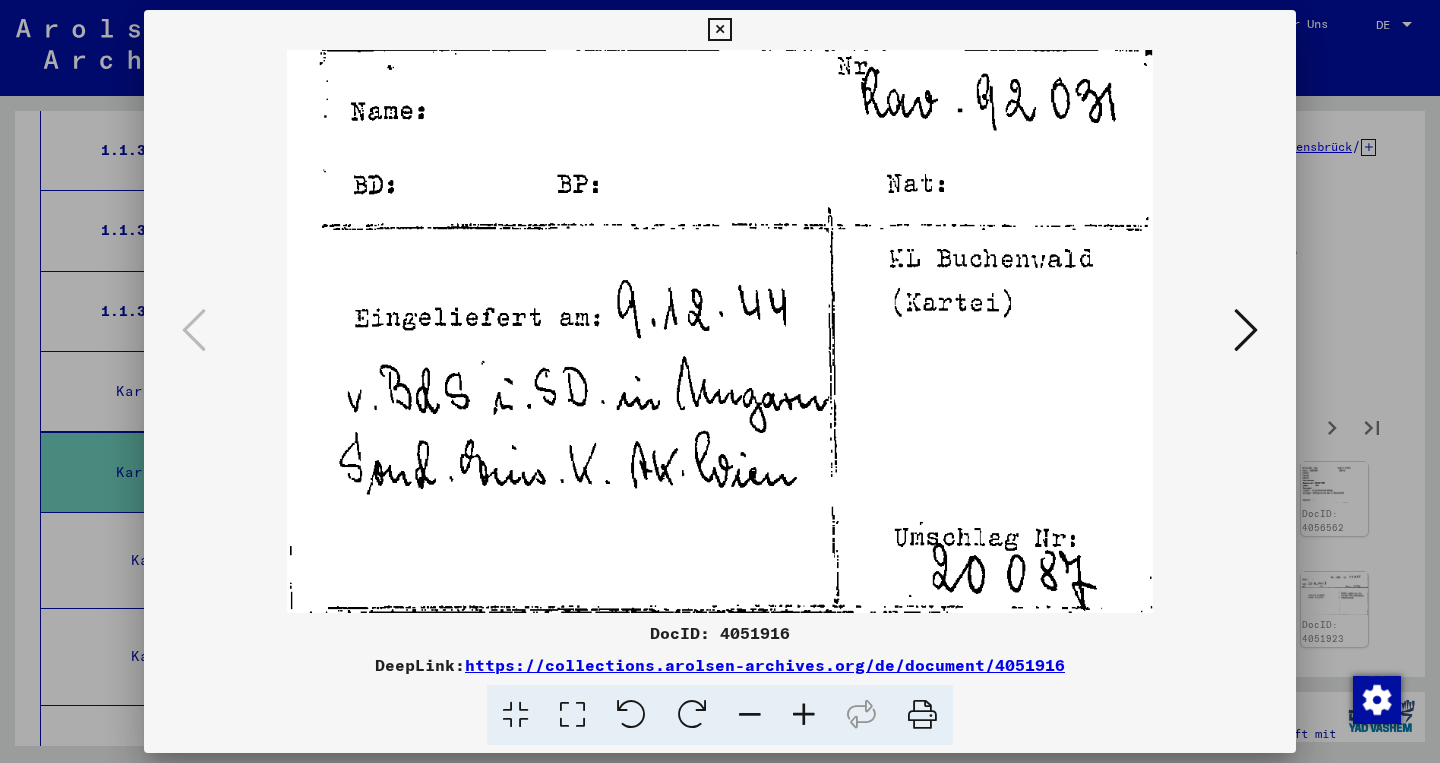 click at bounding box center [1246, 330] 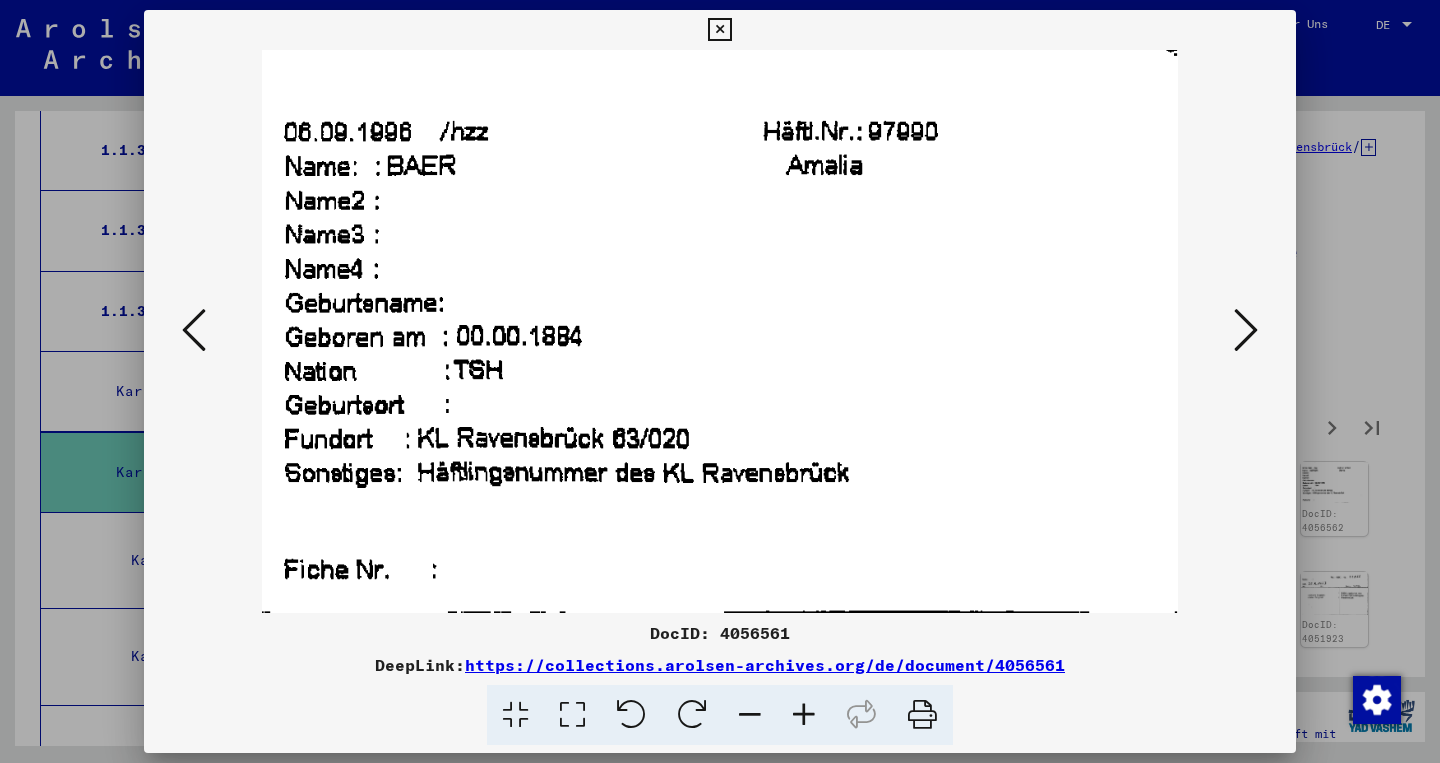 click at bounding box center (1246, 330) 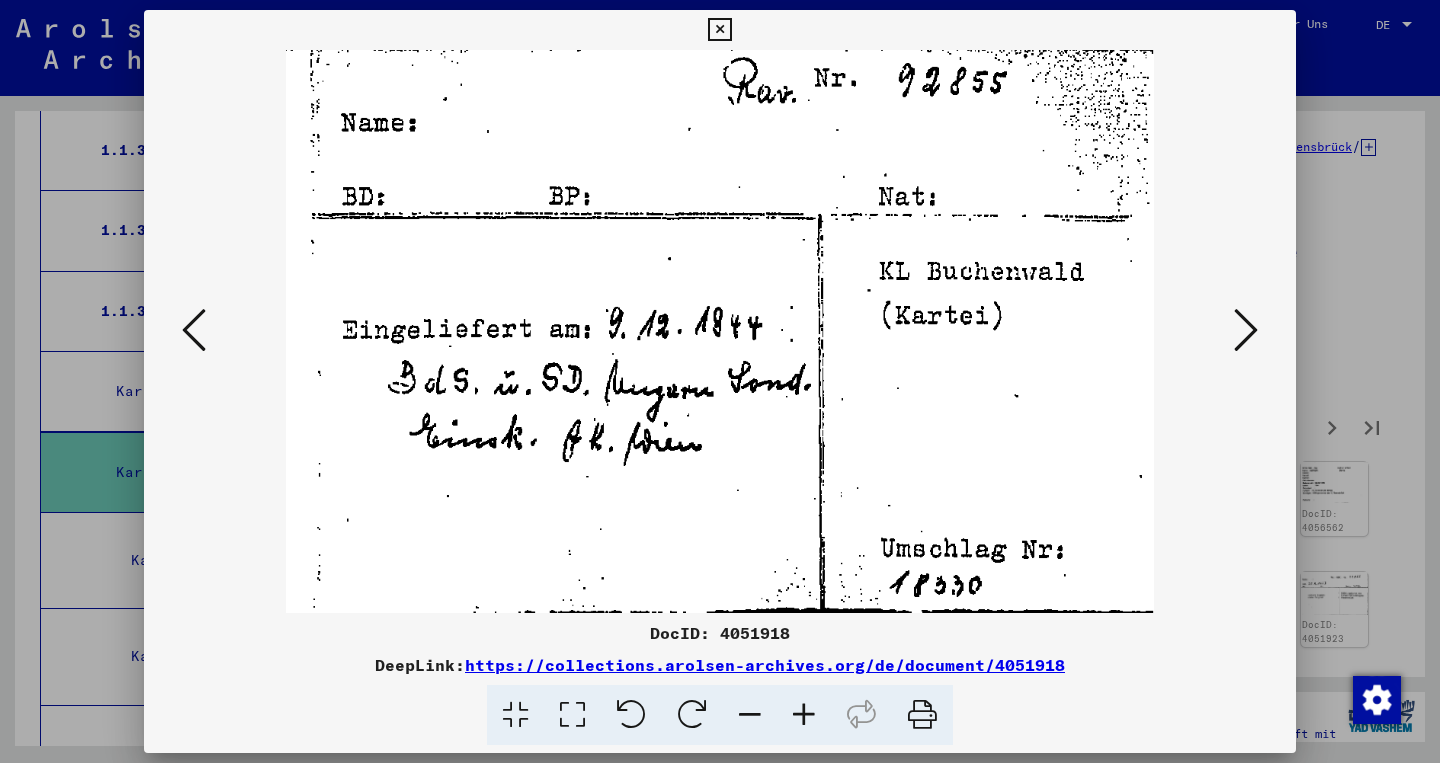 click at bounding box center [719, 30] 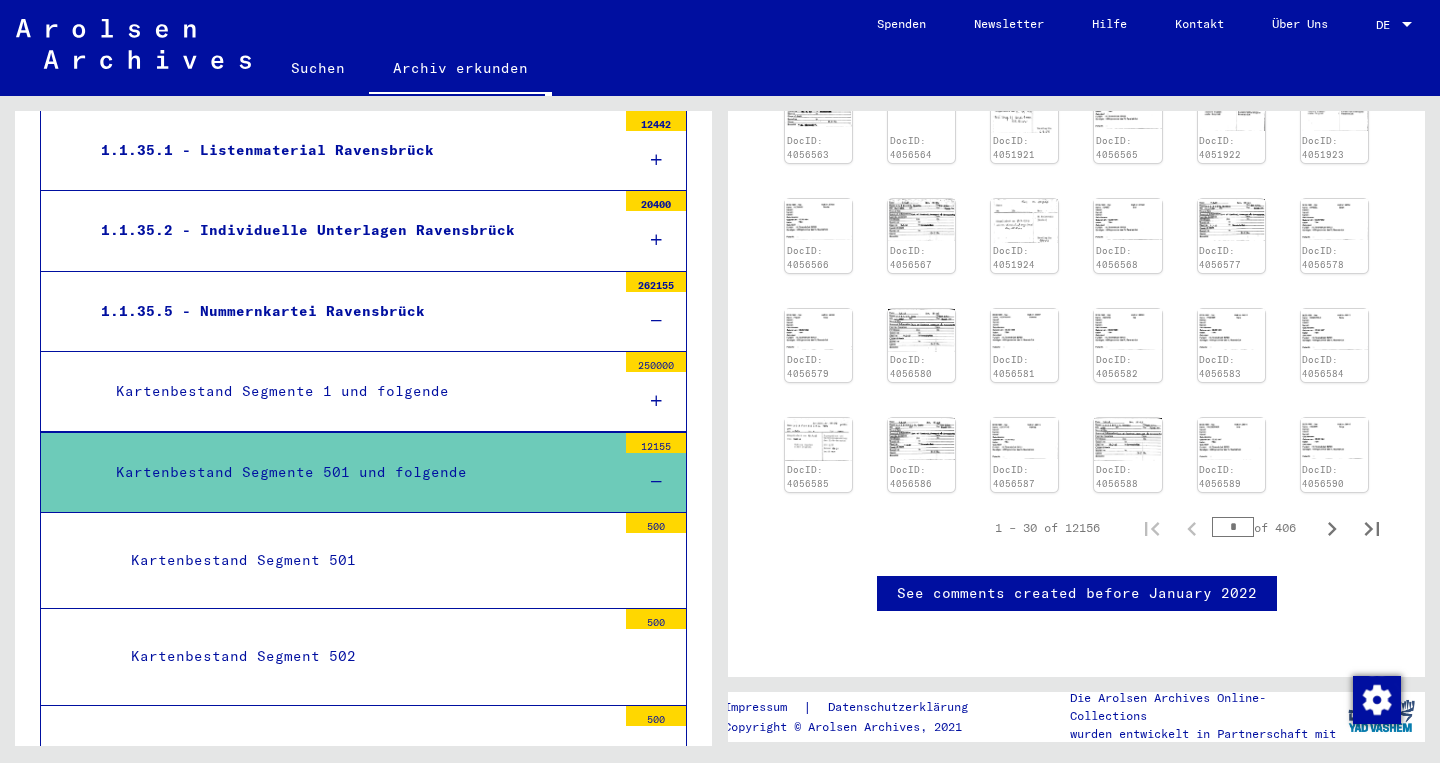 scroll, scrollTop: 0, scrollLeft: 0, axis: both 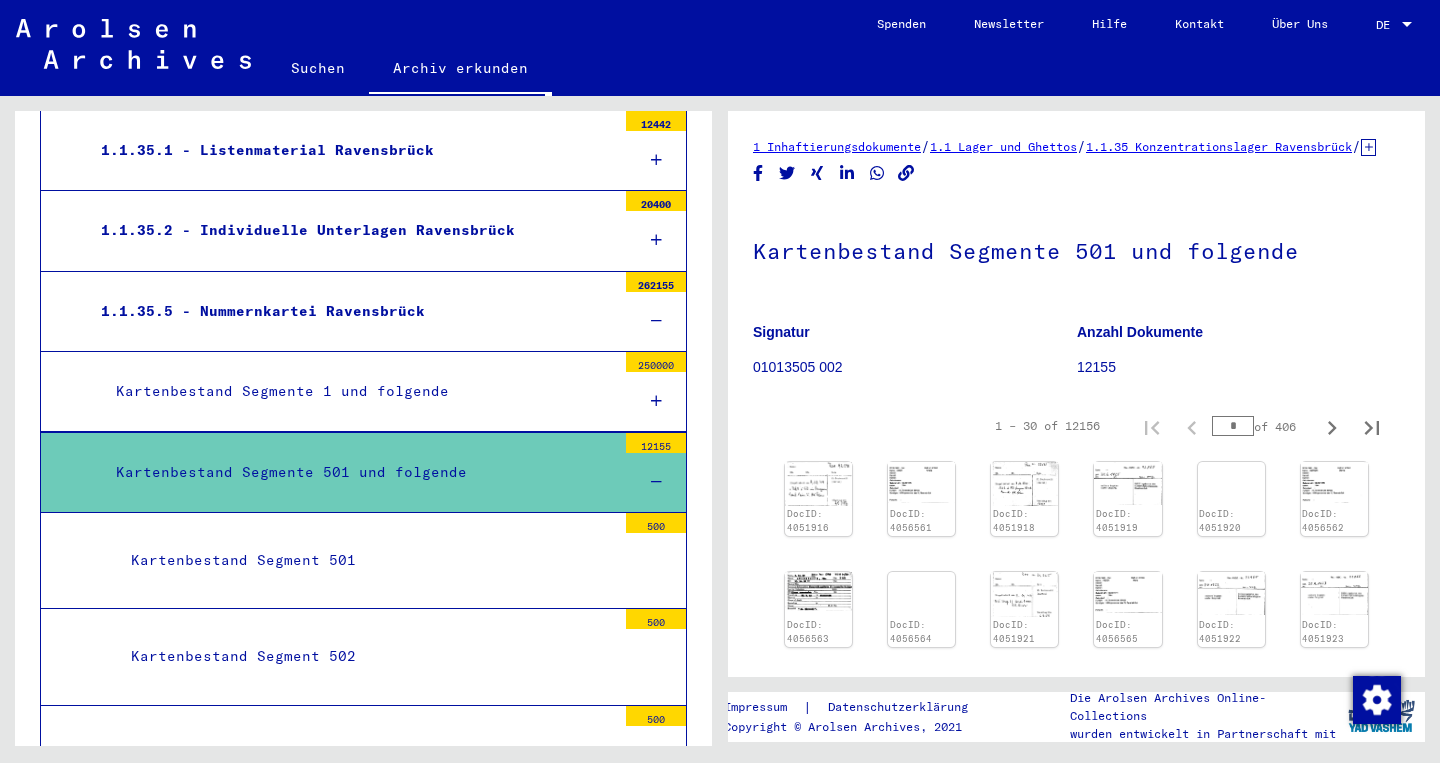 drag, startPoint x: 1222, startPoint y: 446, endPoint x: 1182, endPoint y: 446, distance: 40 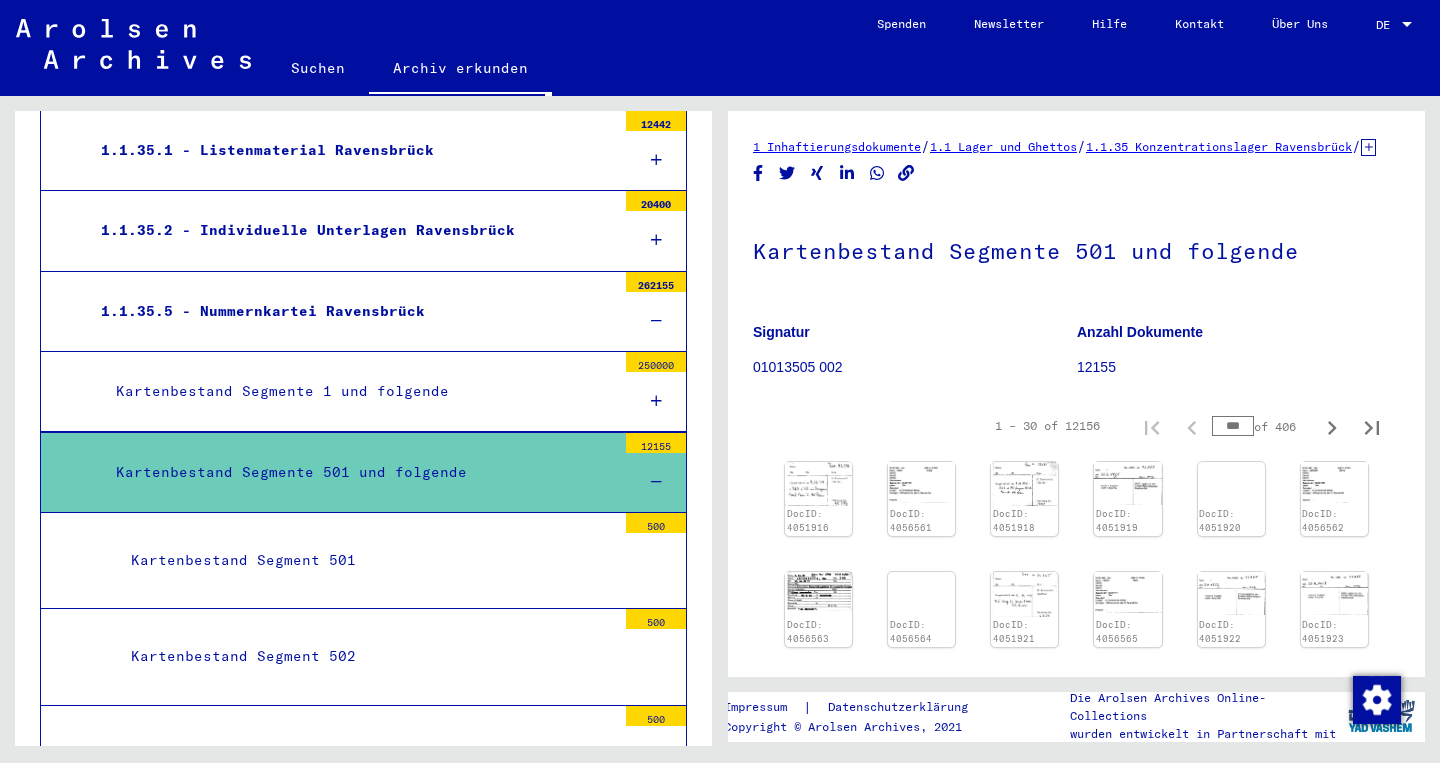 type on "***" 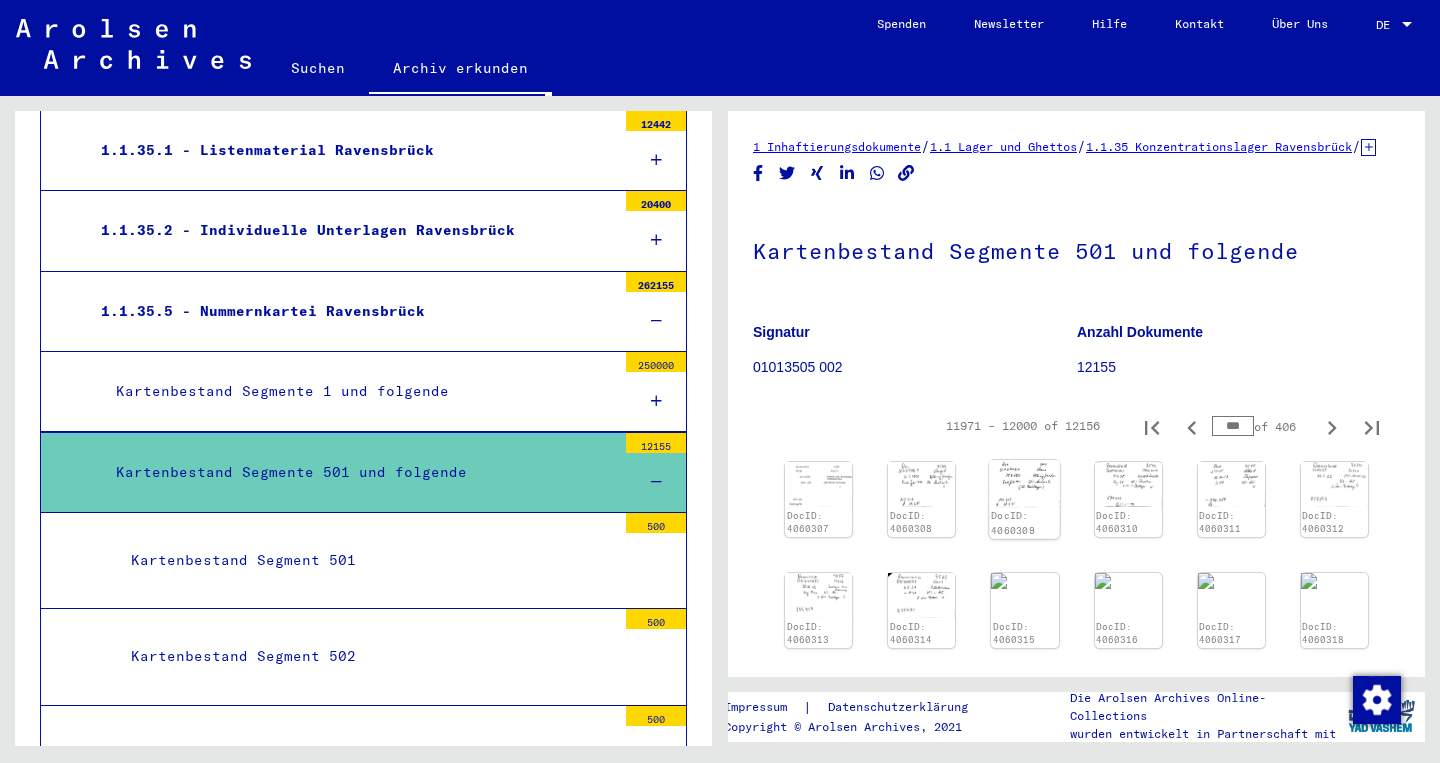 click 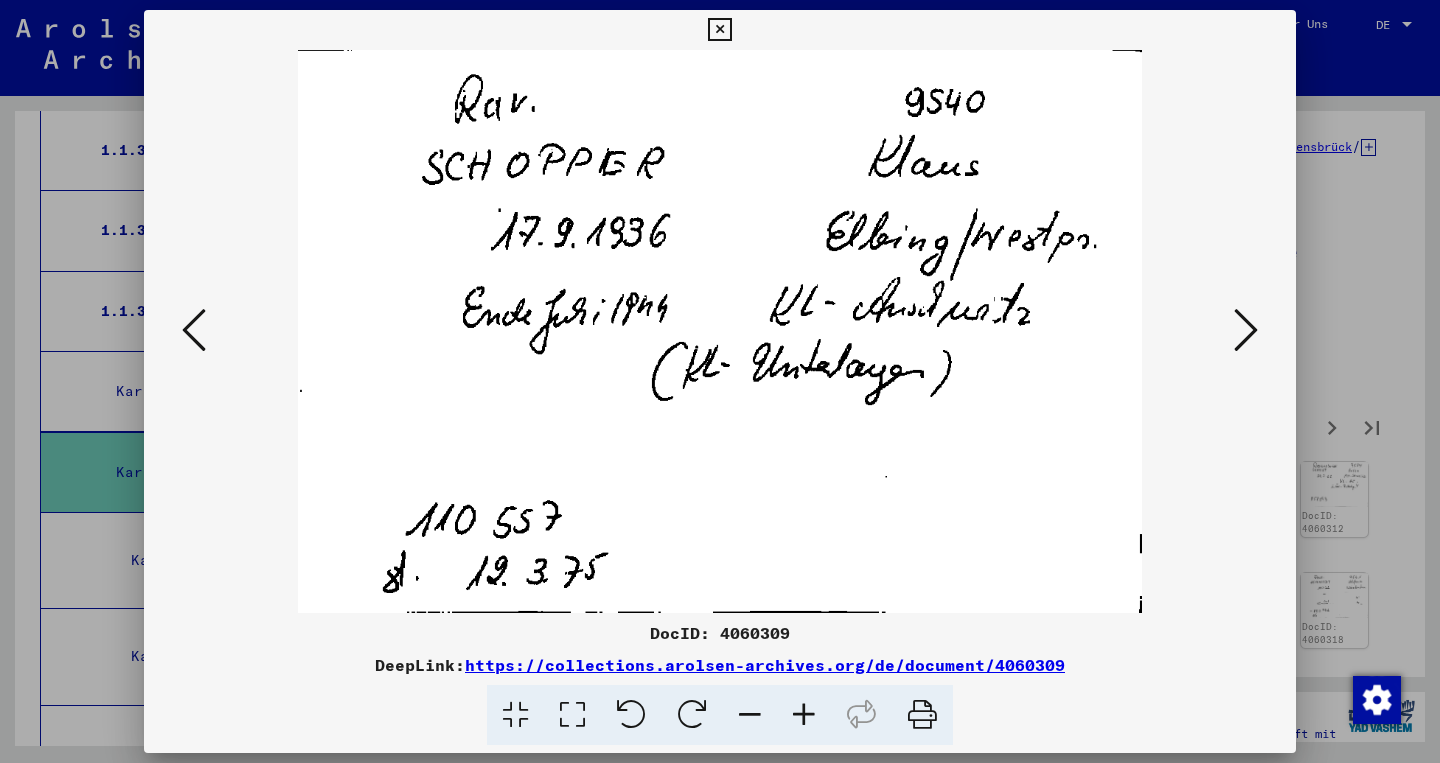 click at bounding box center (719, 30) 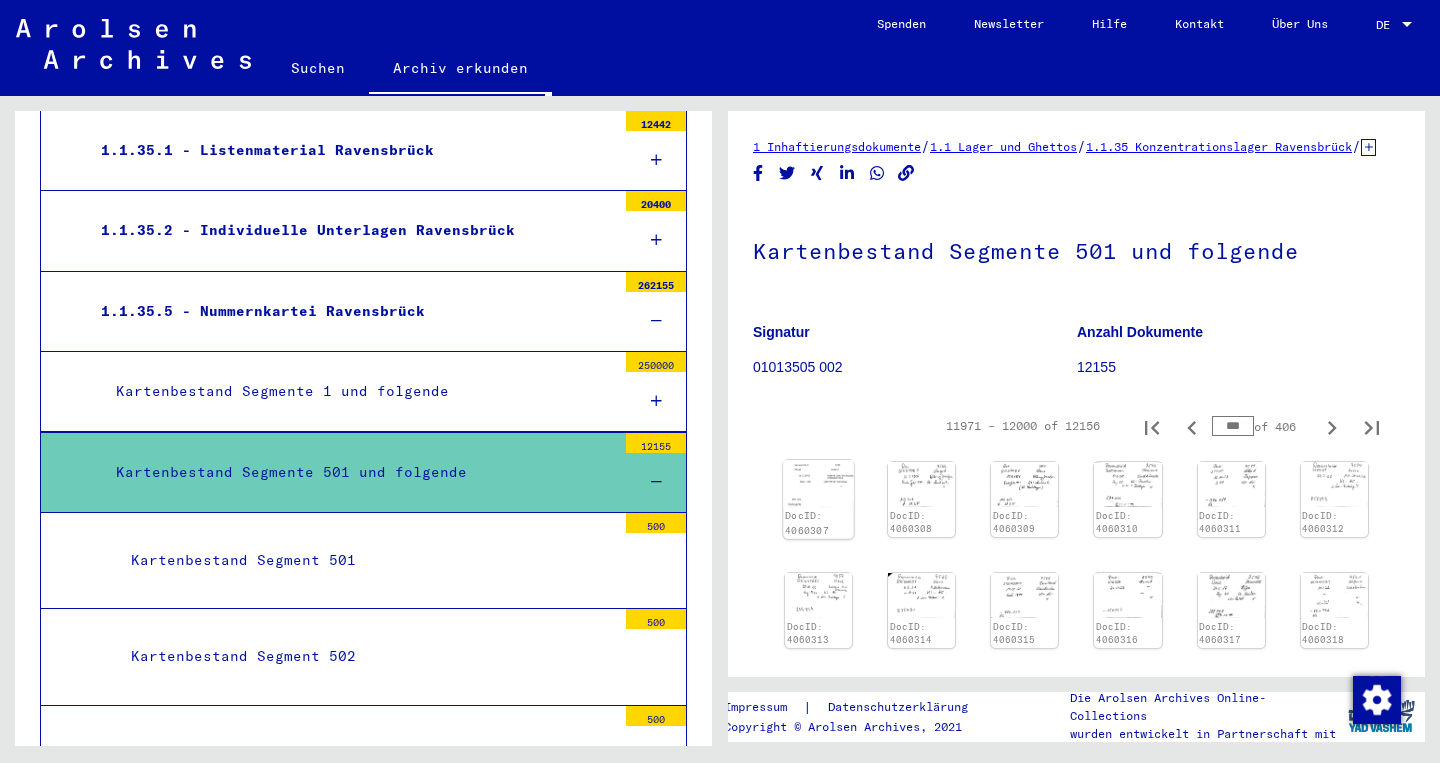 click on "DocID: 4060307" 